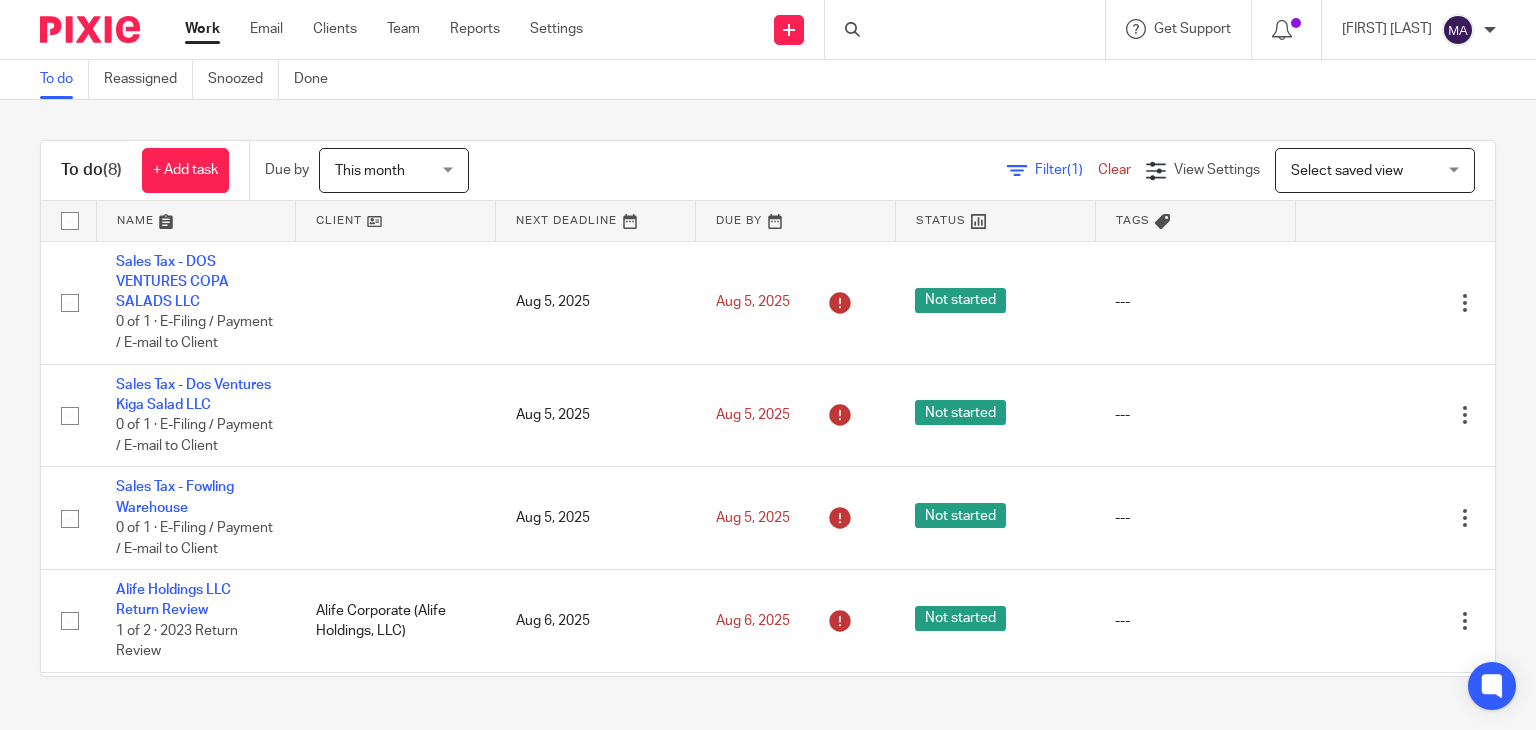 scroll, scrollTop: 0, scrollLeft: 0, axis: both 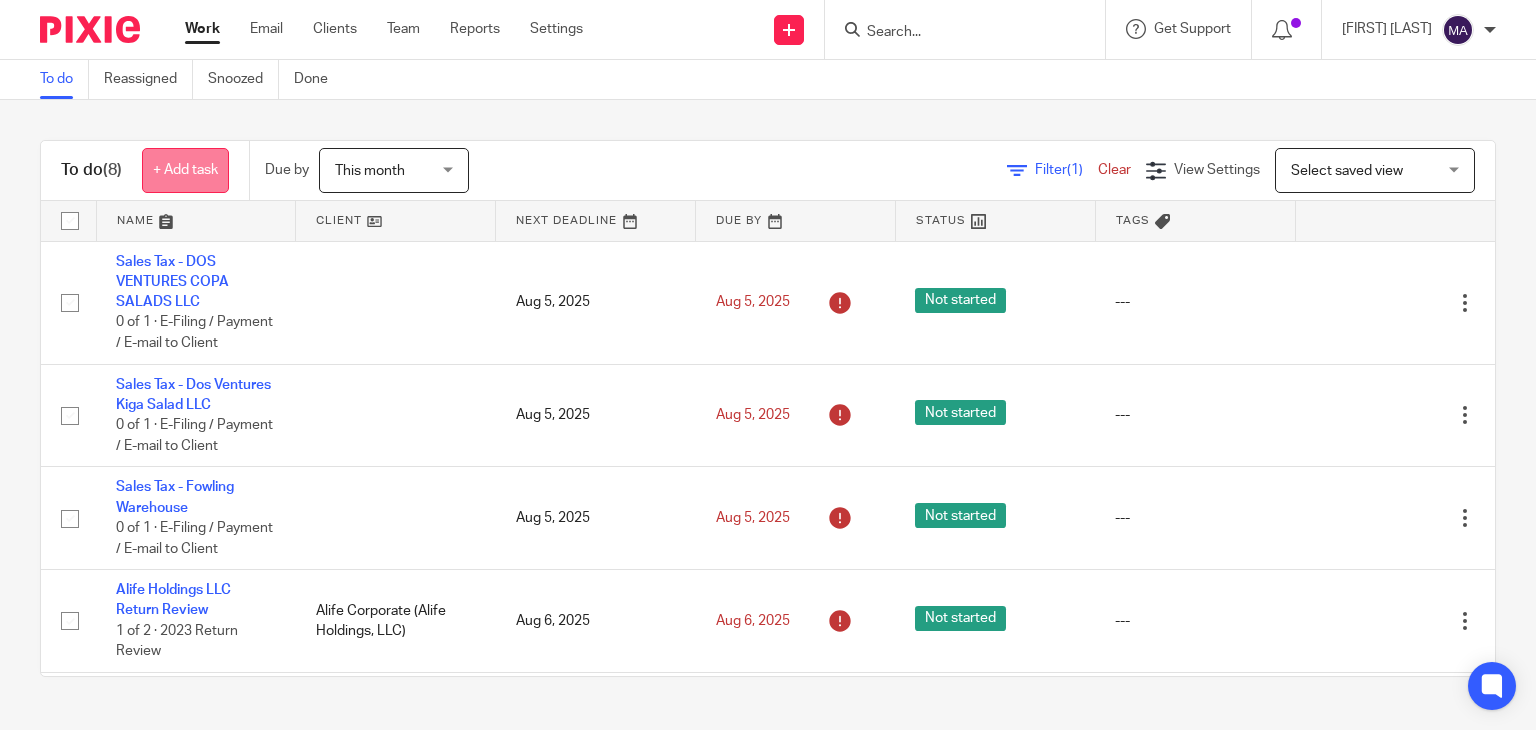 click on "+ Add task" at bounding box center (185, 170) 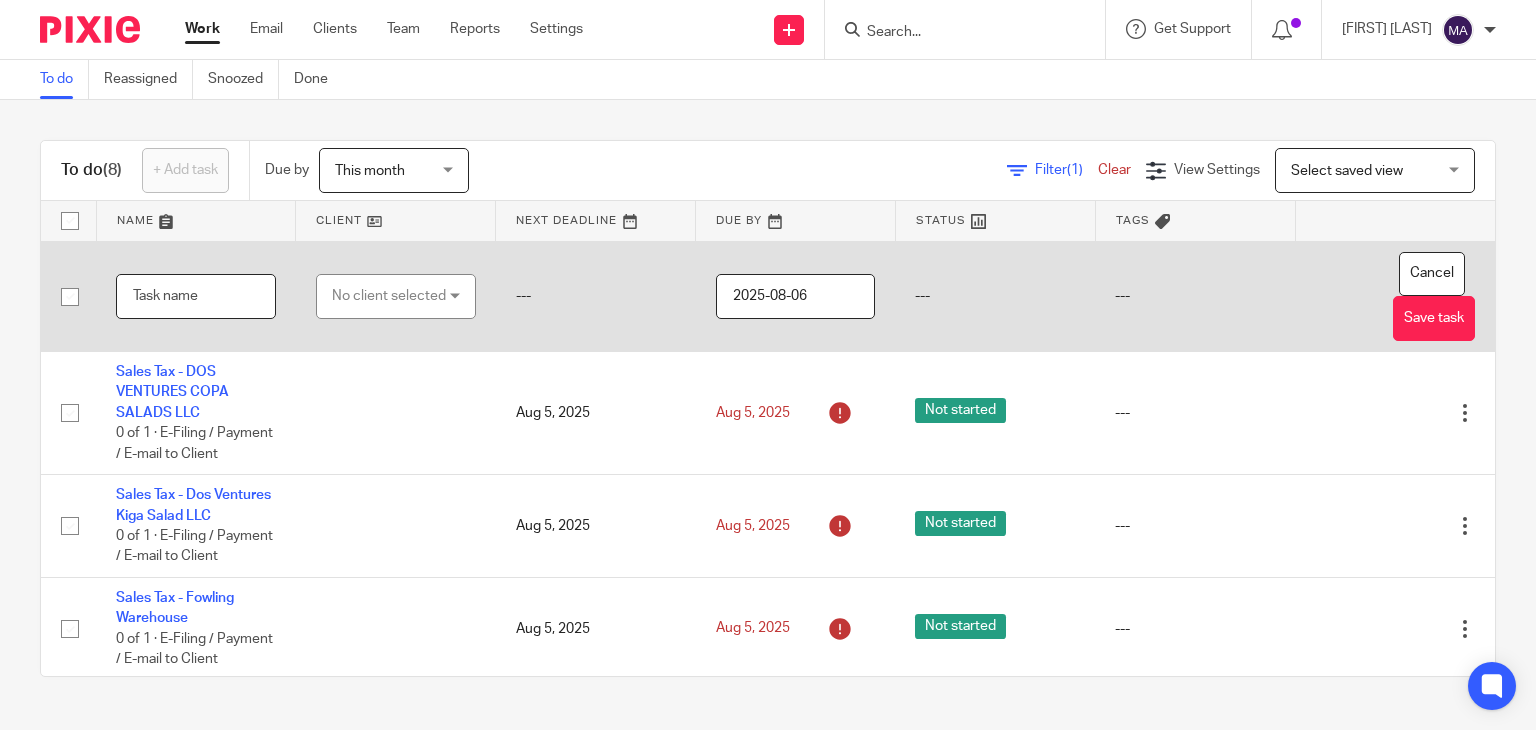click at bounding box center [196, 296] 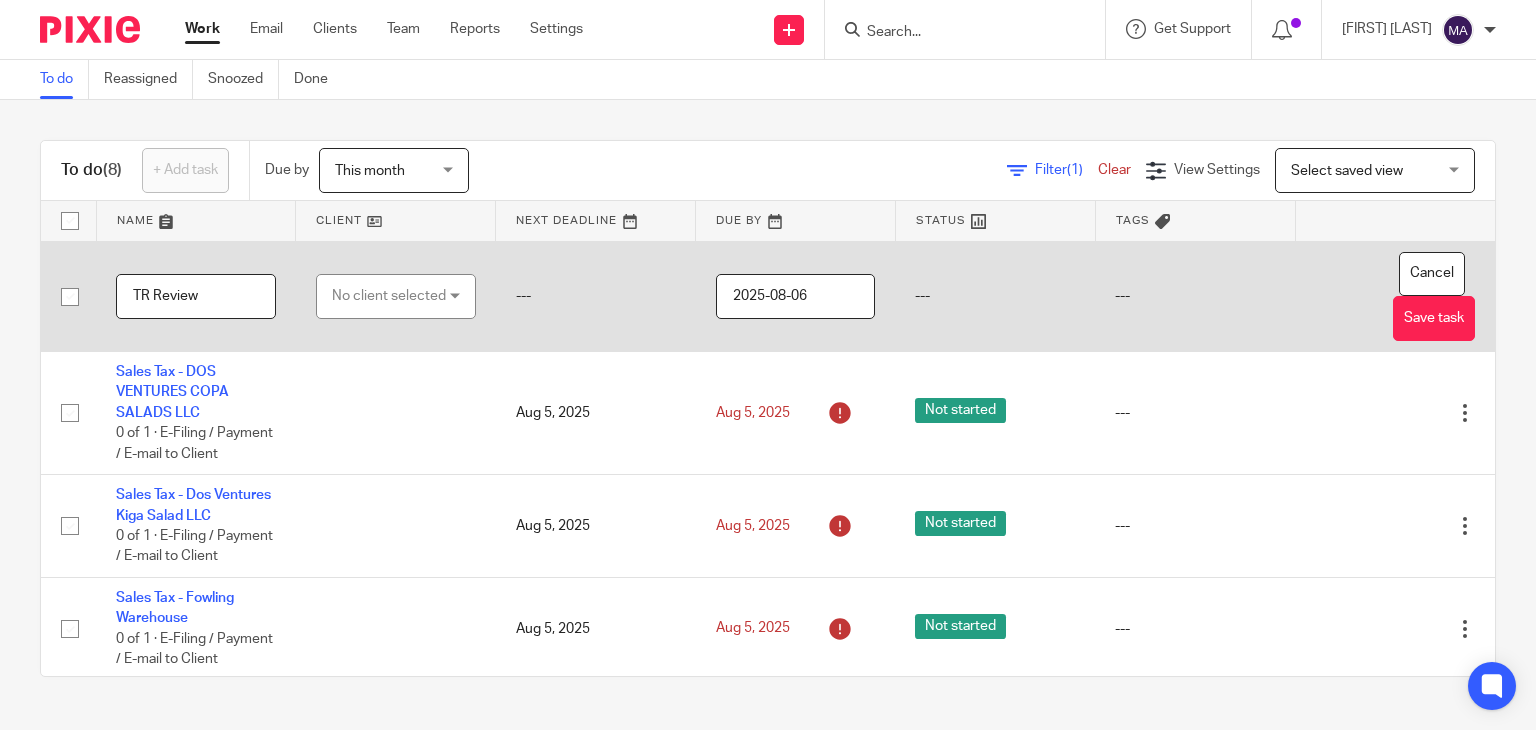 type on "TR Review" 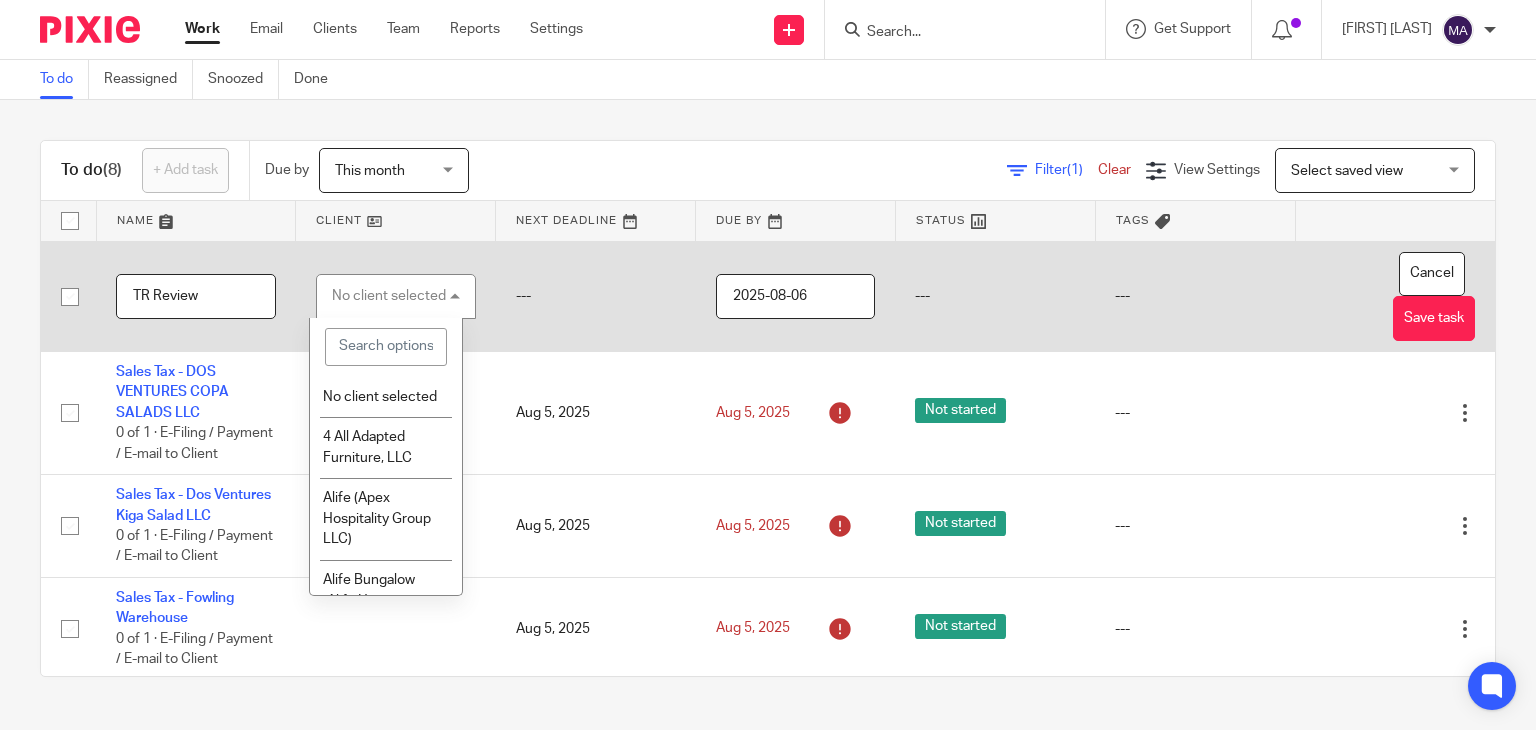 click at bounding box center (385, 347) 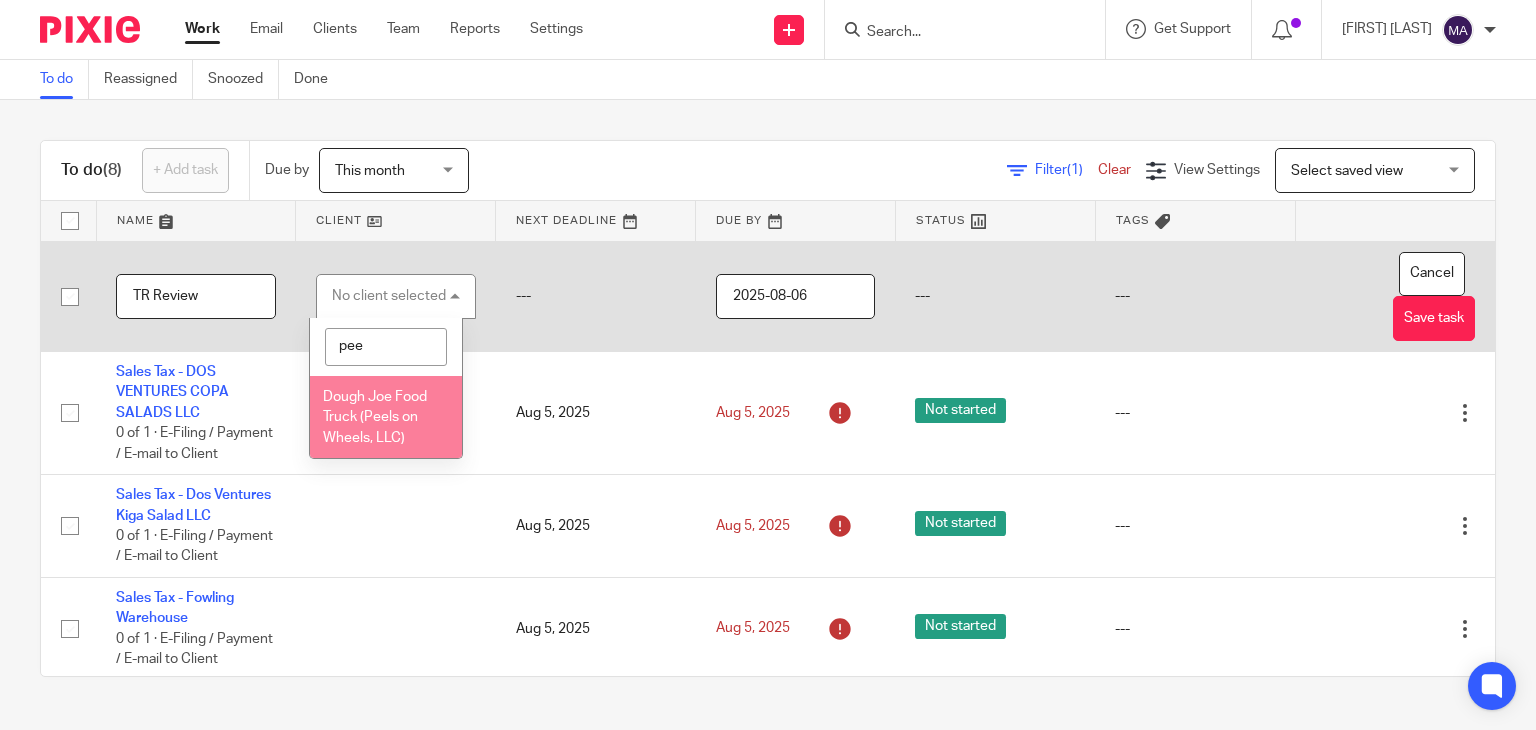 type on "pee" 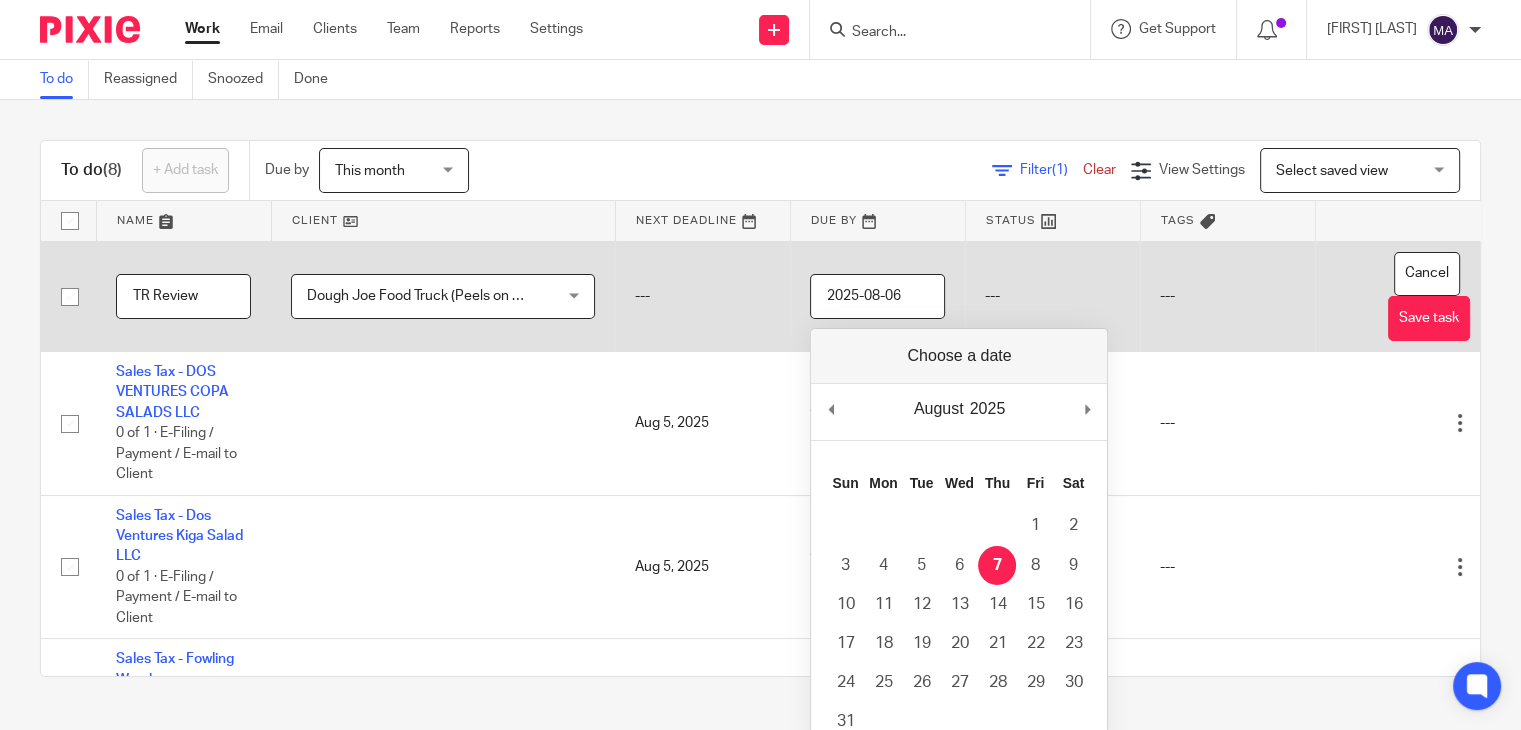 click on "2025-08-06" at bounding box center [877, 296] 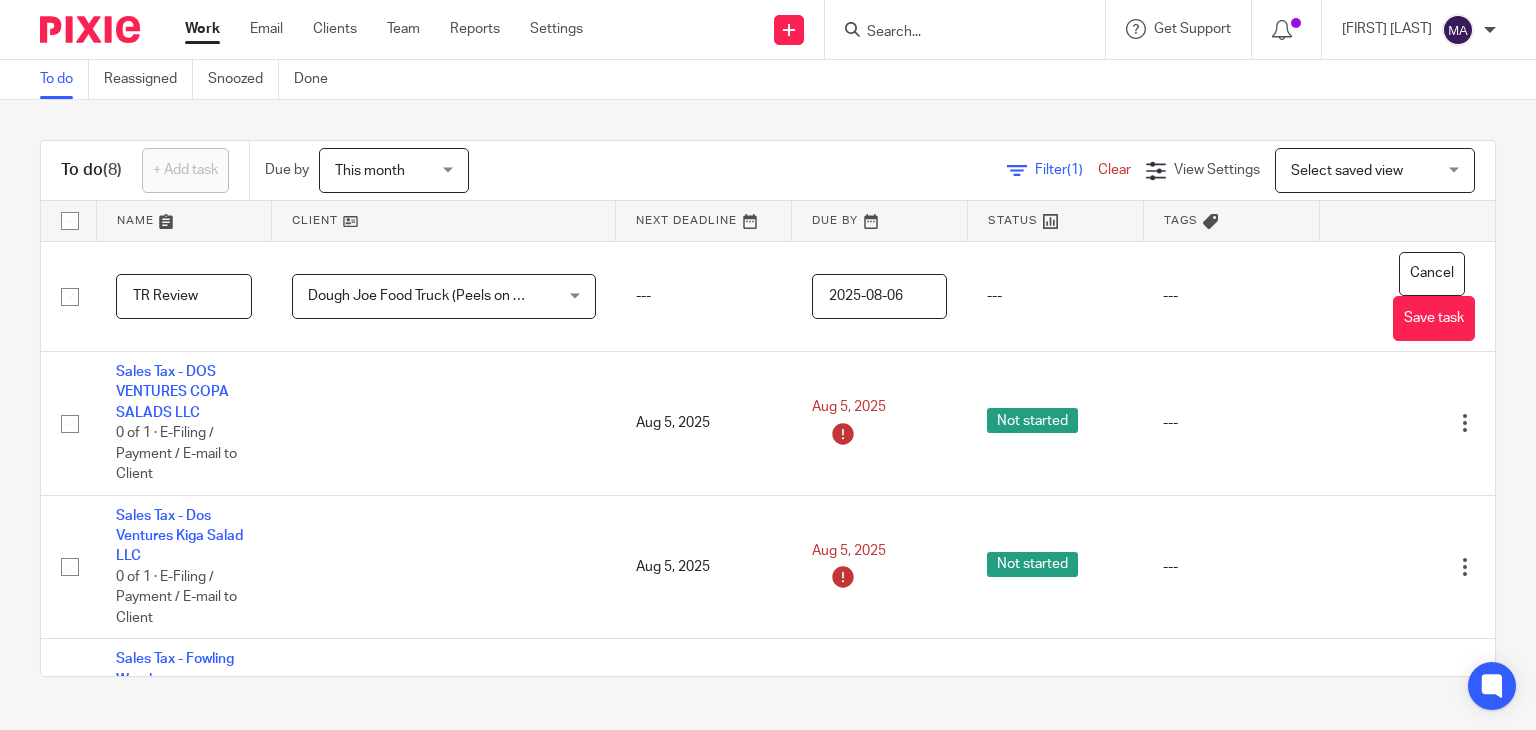 scroll, scrollTop: 0, scrollLeft: 40, axis: horizontal 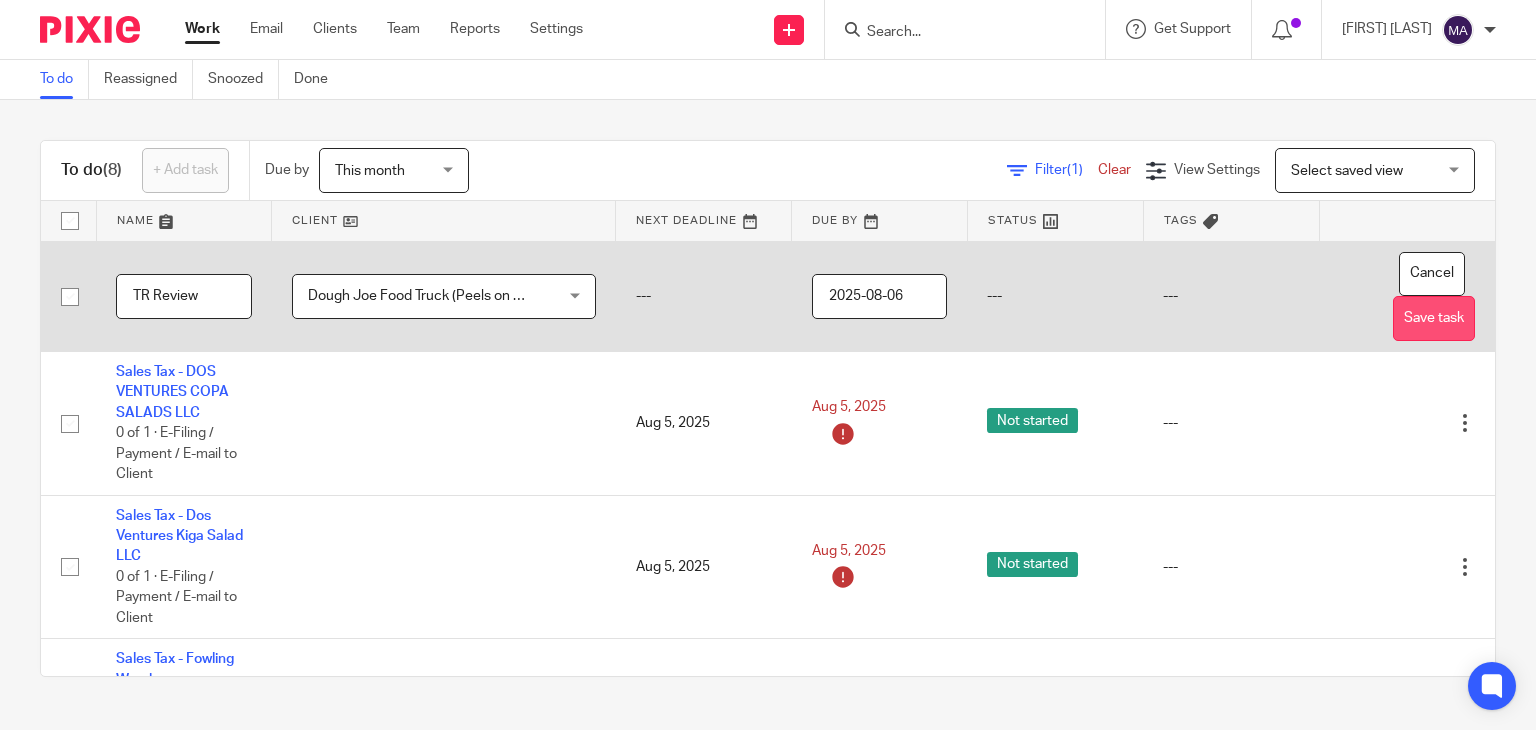 click on "Save task" at bounding box center [1434, 318] 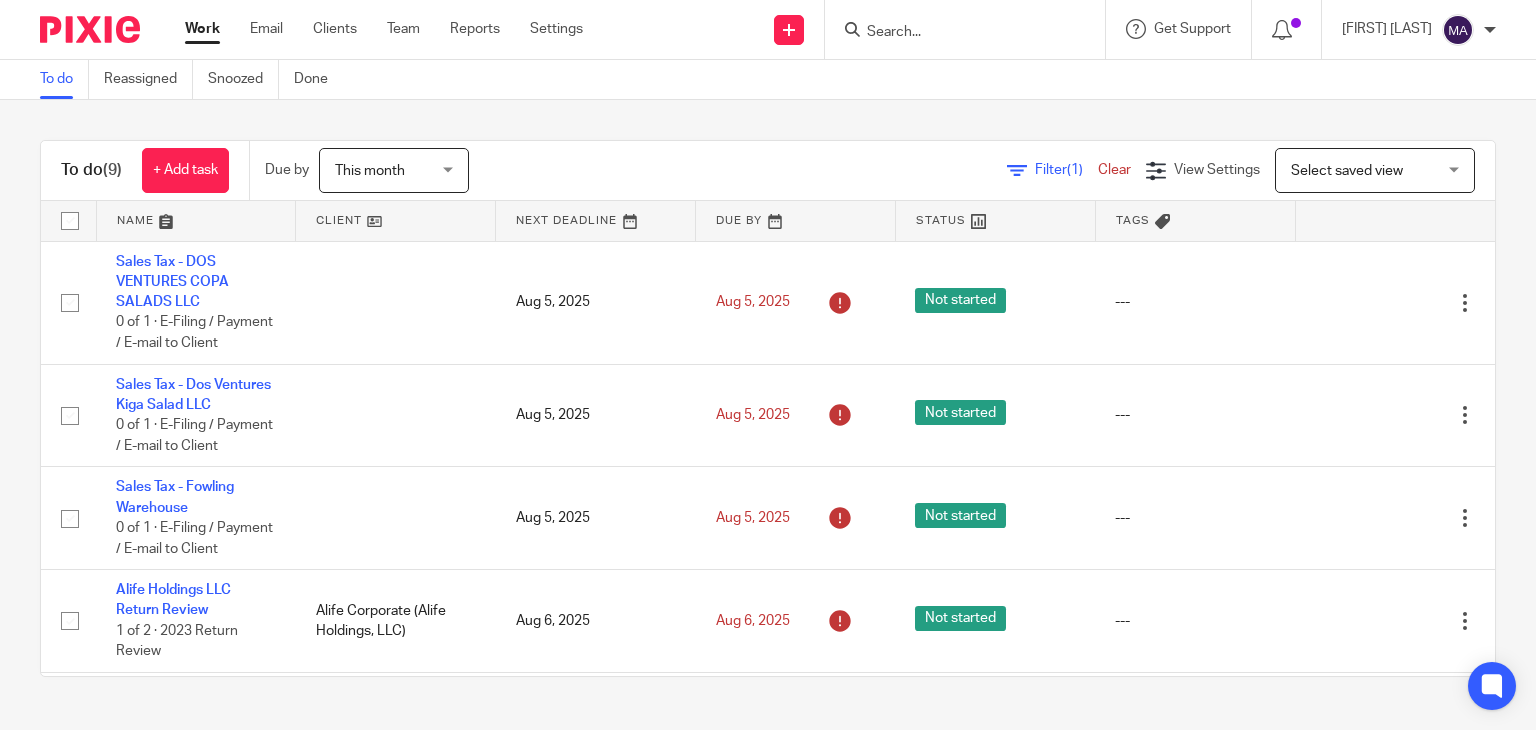 scroll, scrollTop: 0, scrollLeft: 0, axis: both 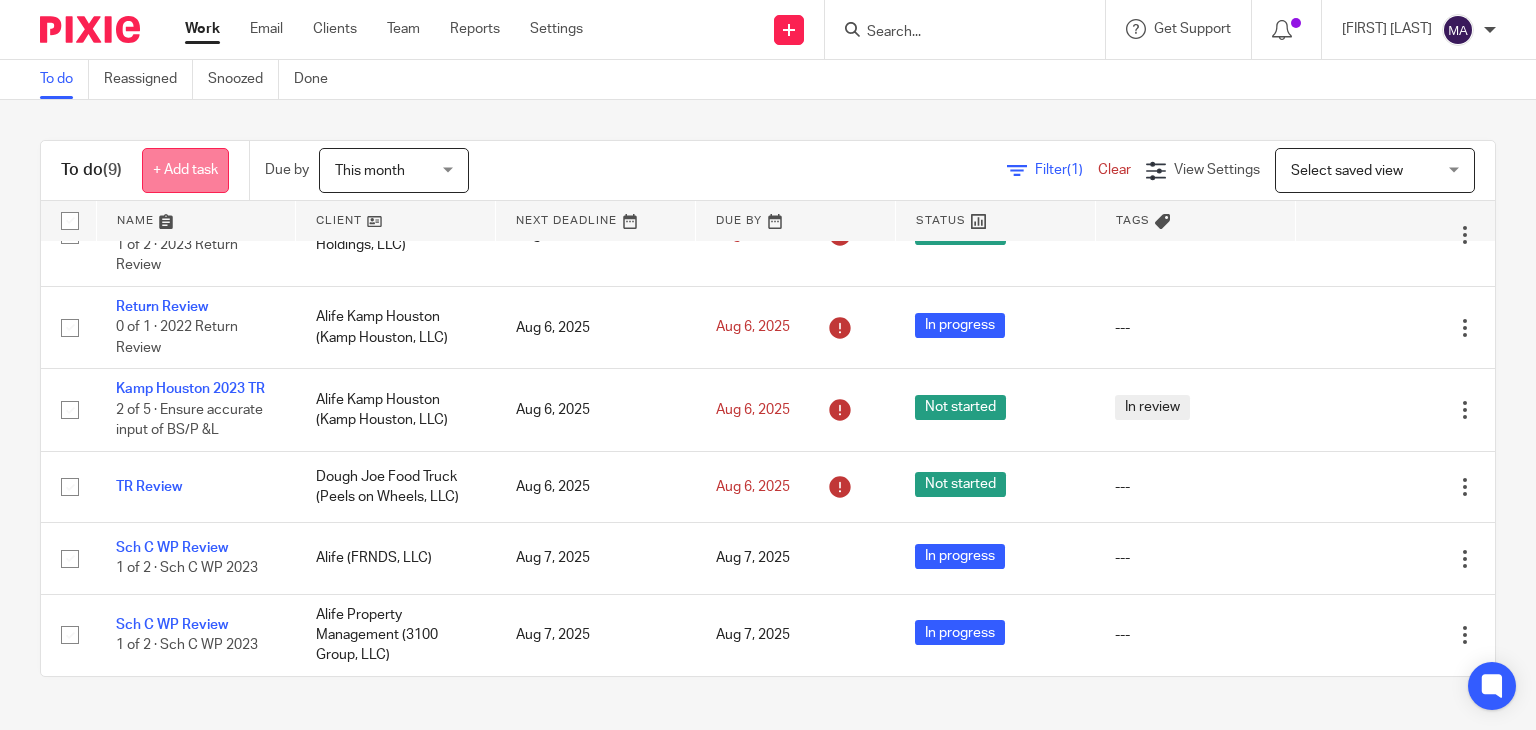 click on "+ Add task" at bounding box center (185, 170) 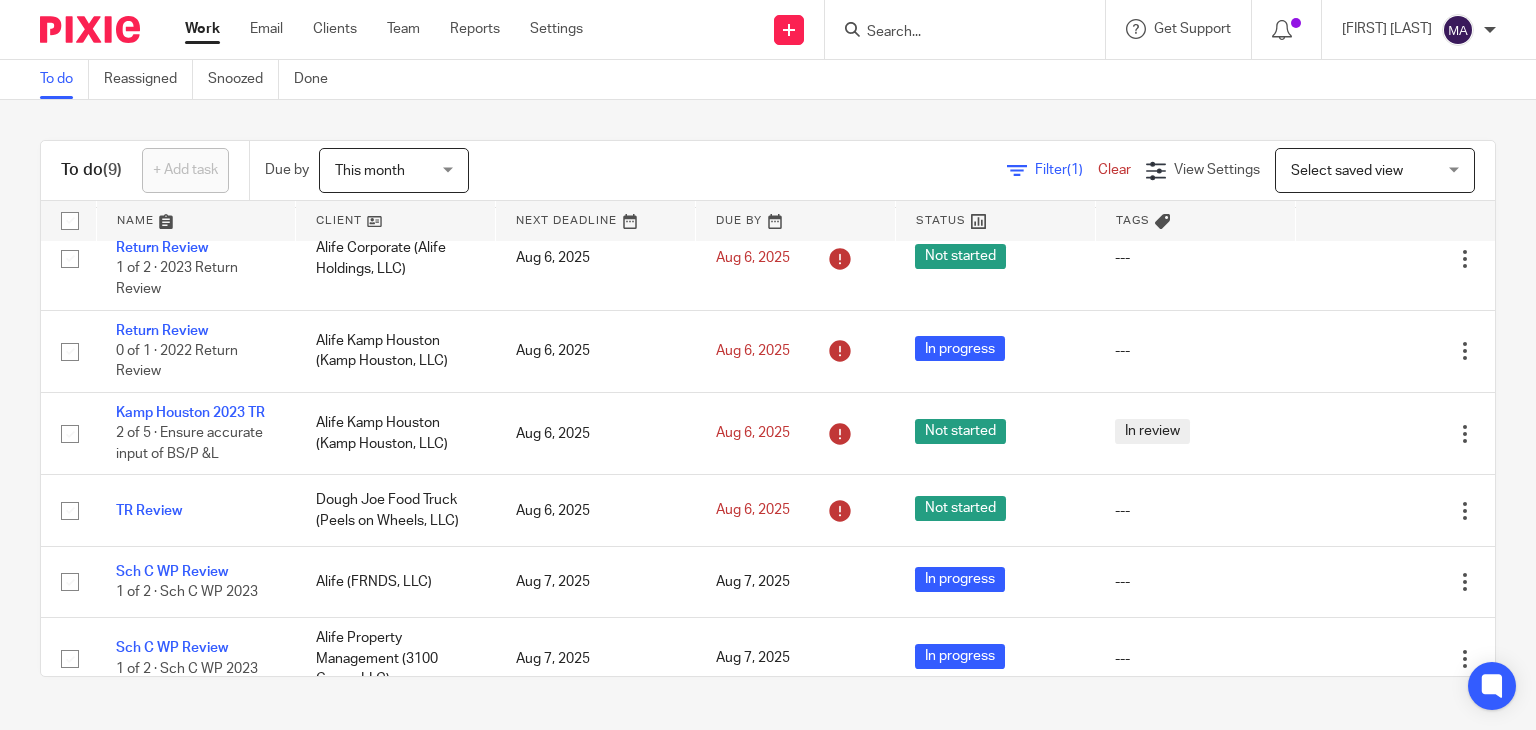 scroll, scrollTop: 0, scrollLeft: 0, axis: both 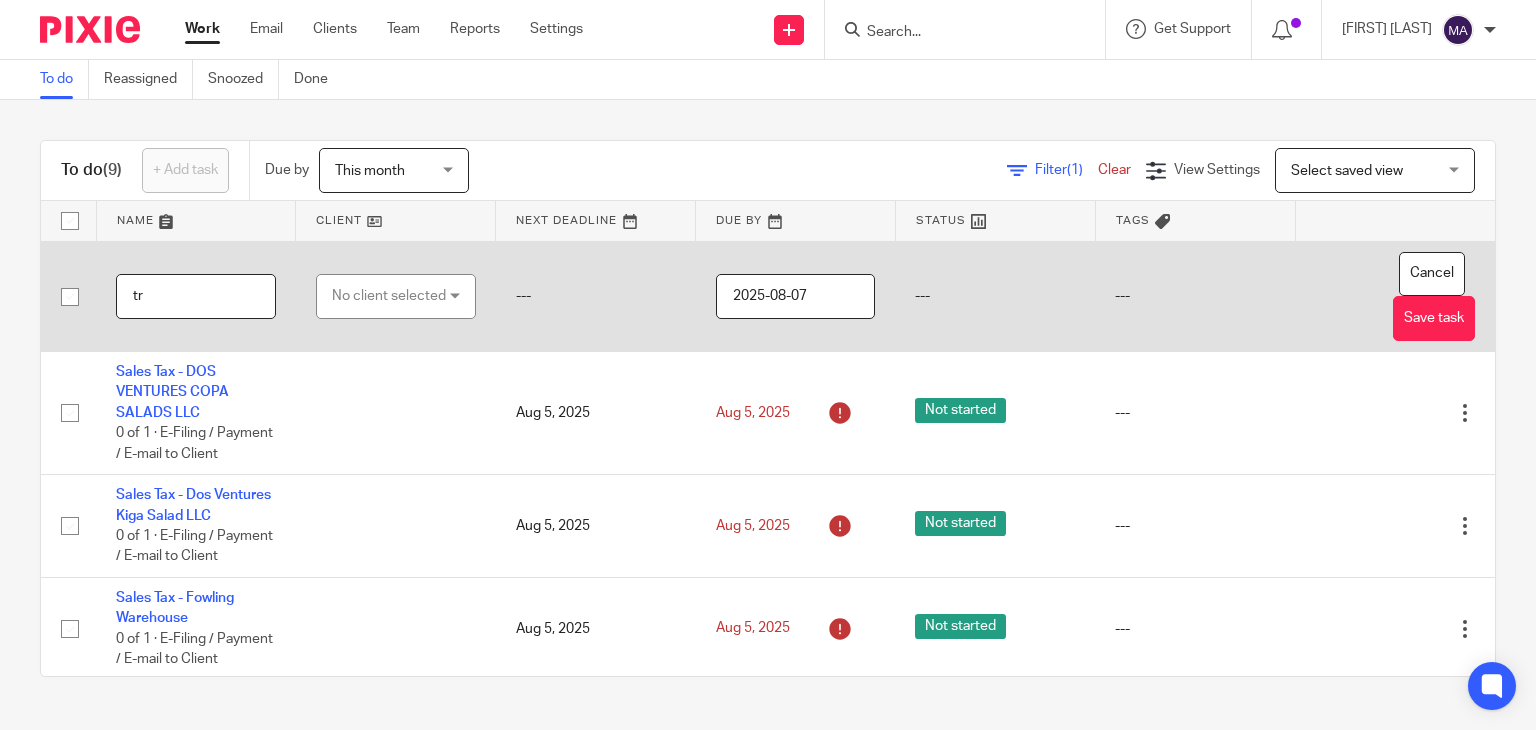 type on "t" 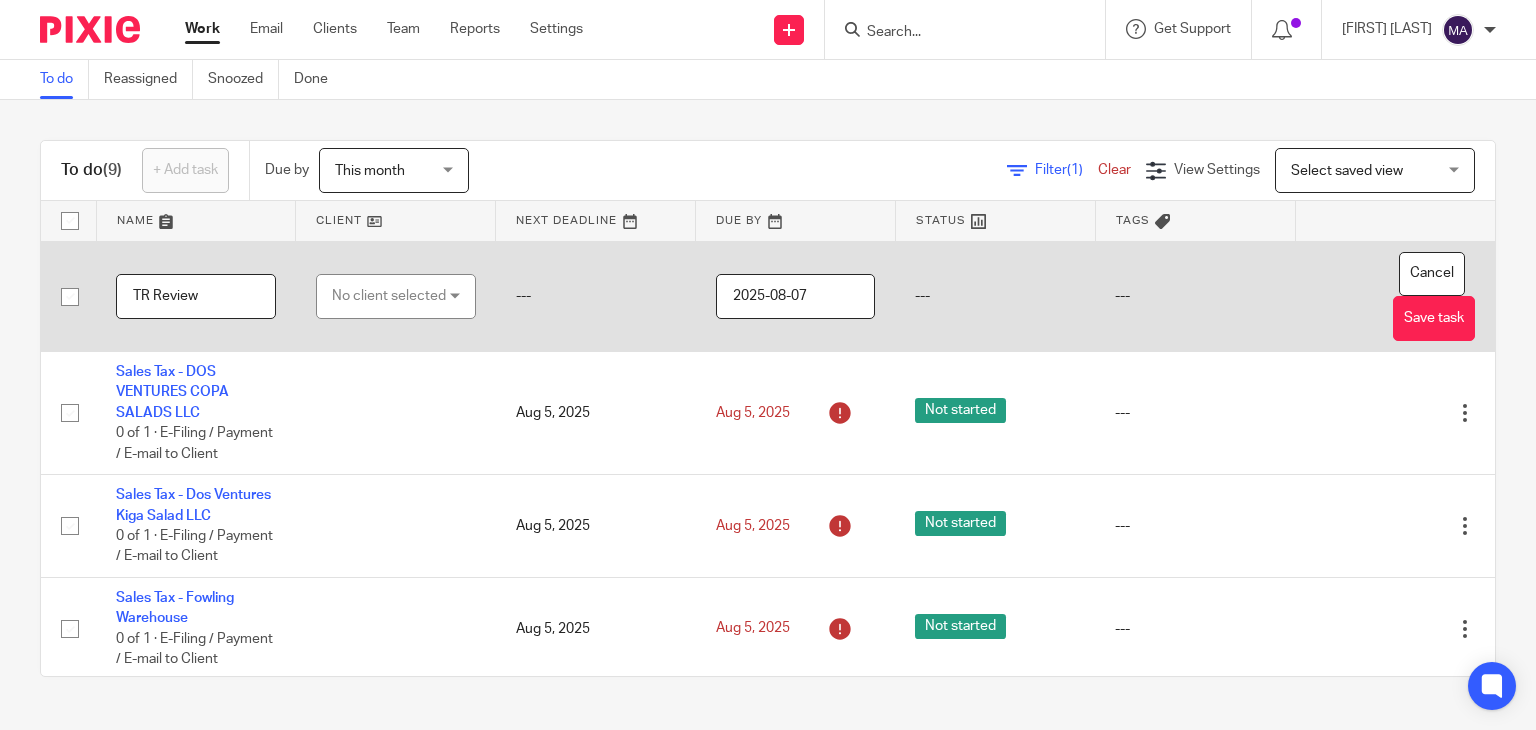 type on "TR Review" 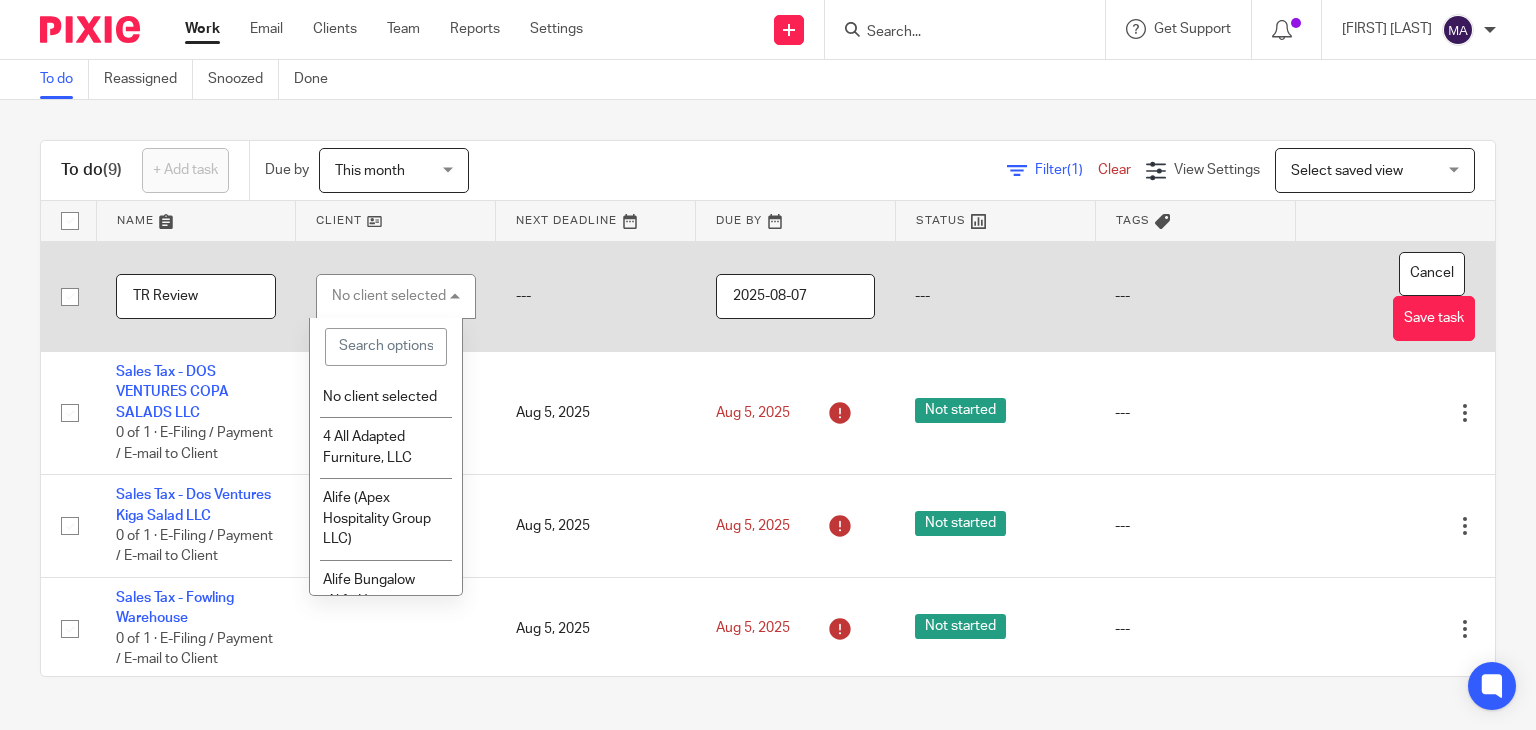 click at bounding box center [385, 347] 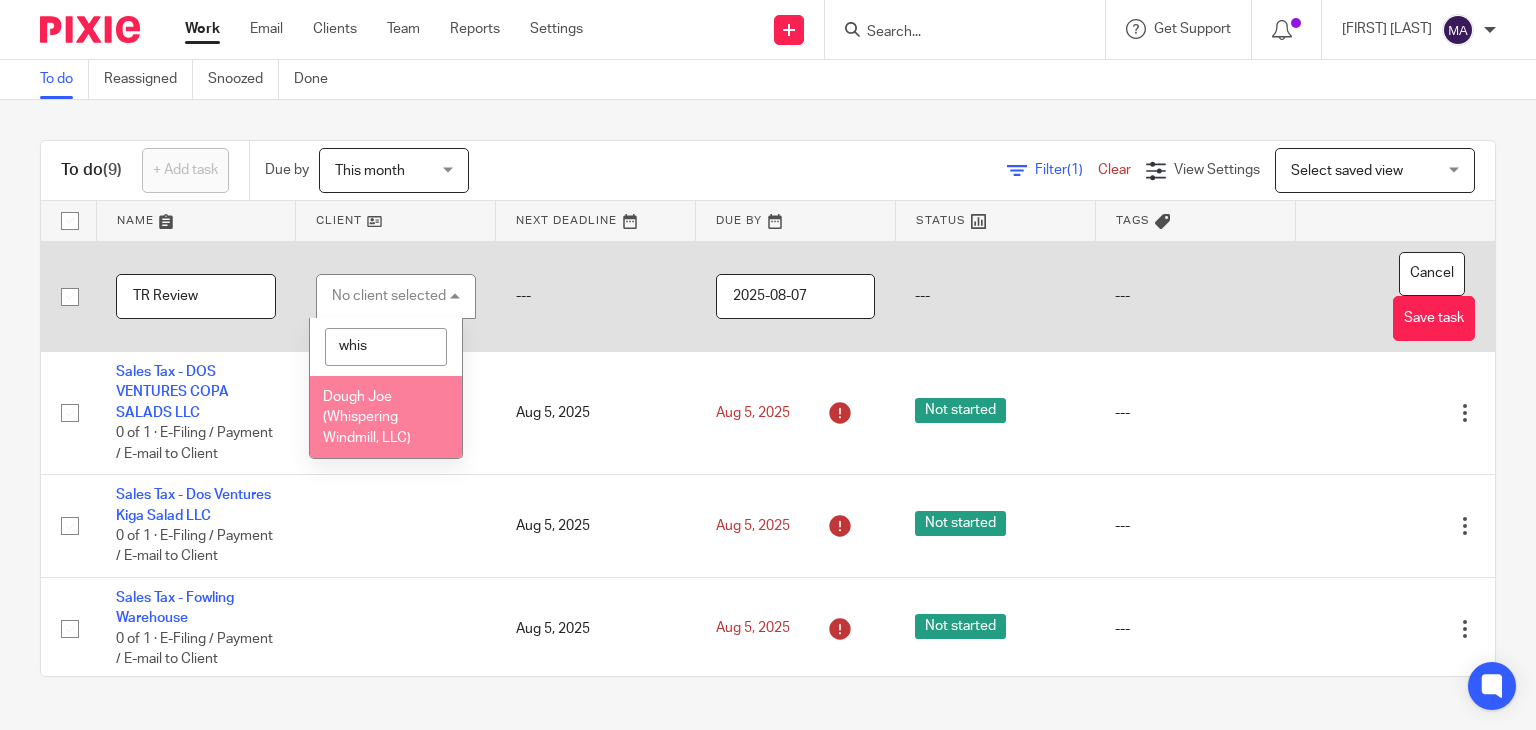 type on "whis" 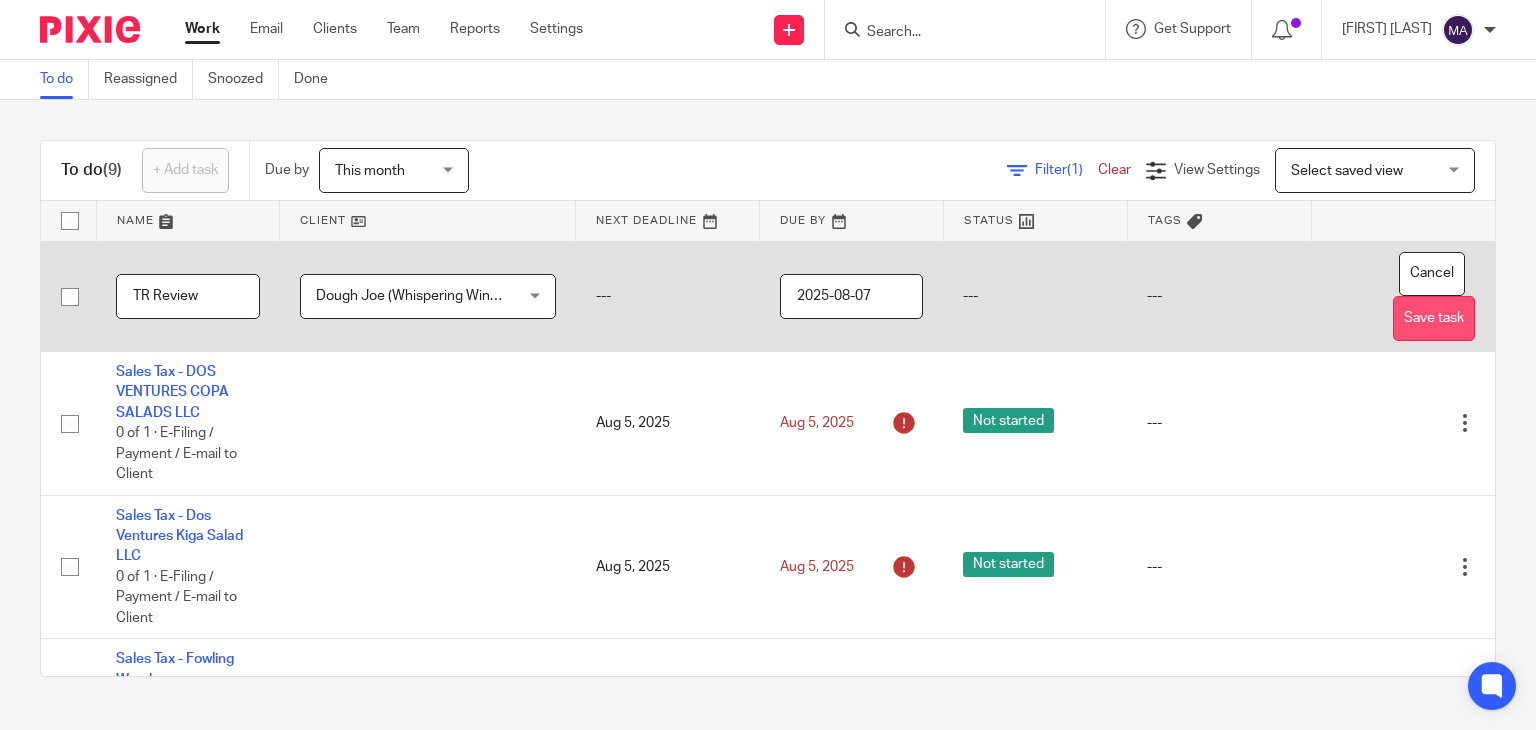 click on "Save task" at bounding box center (1434, 318) 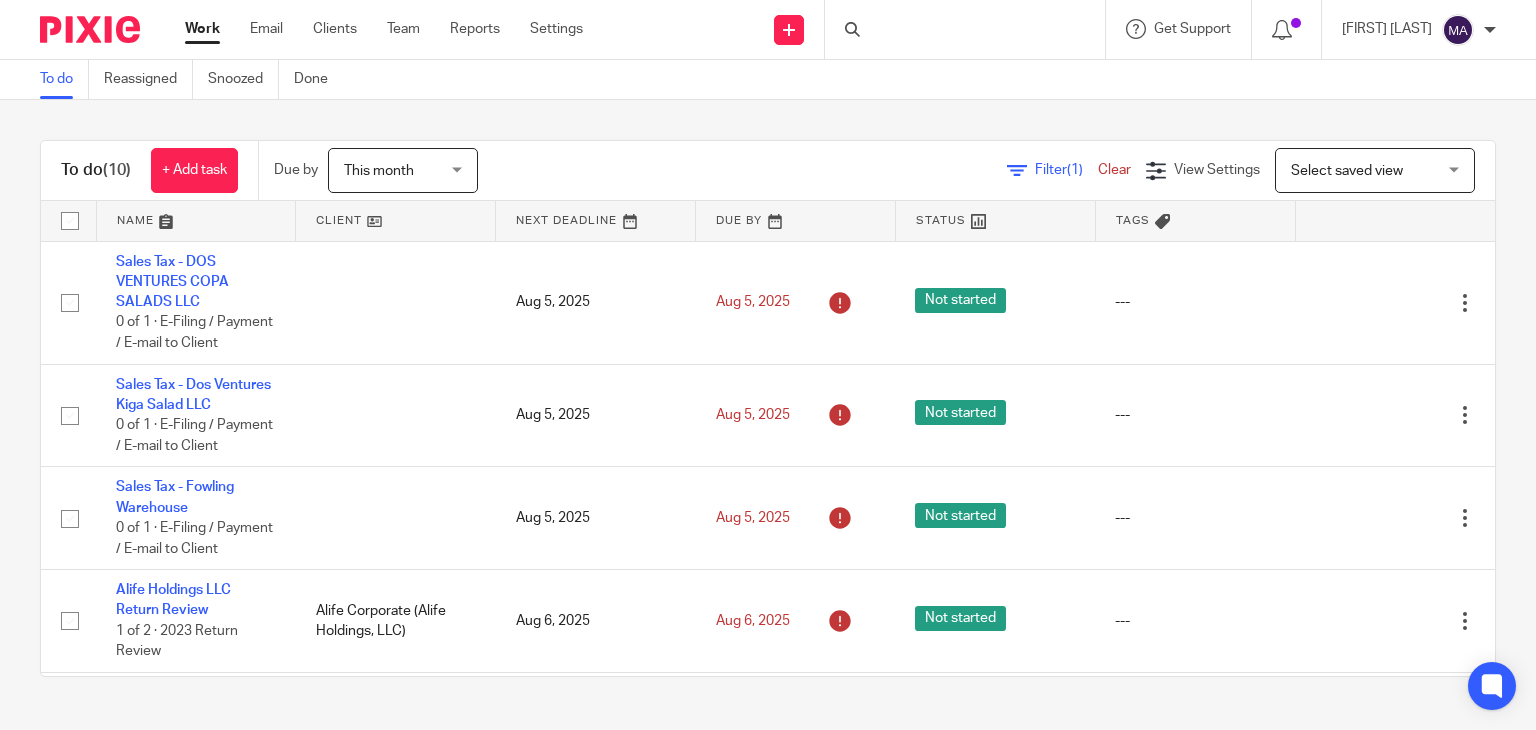 scroll, scrollTop: 0, scrollLeft: 0, axis: both 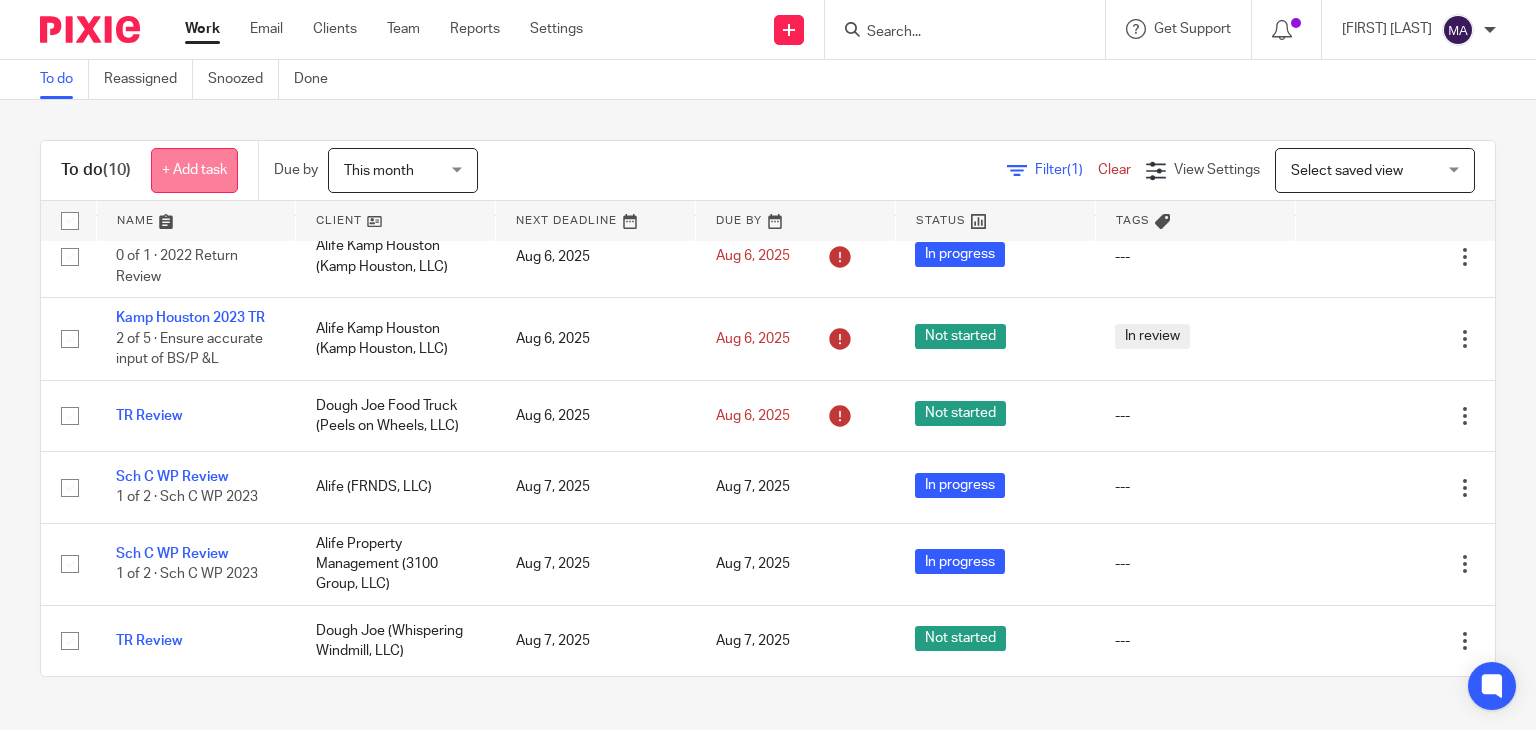 click on "+ Add task" at bounding box center [194, 170] 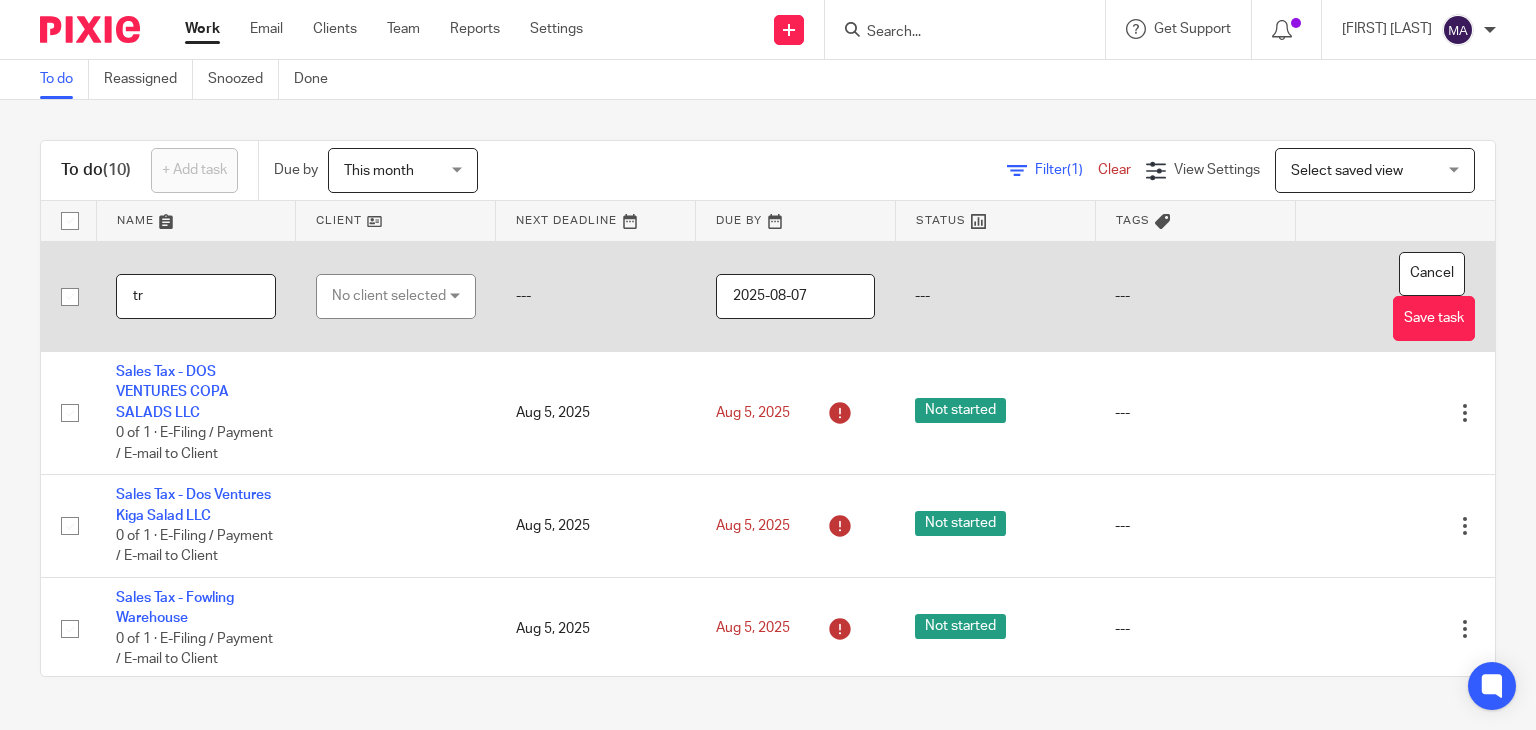 type on "t" 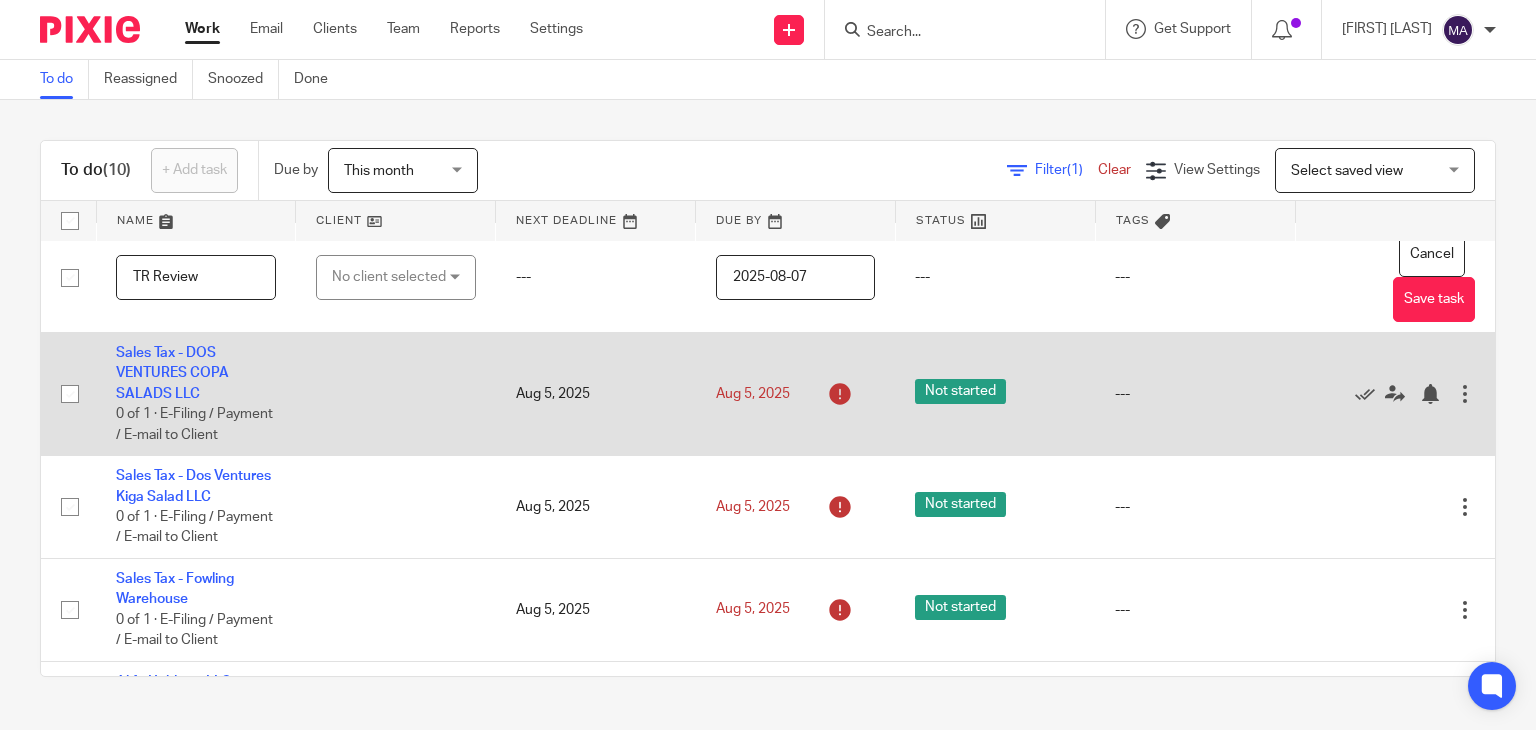 scroll, scrollTop: 0, scrollLeft: 0, axis: both 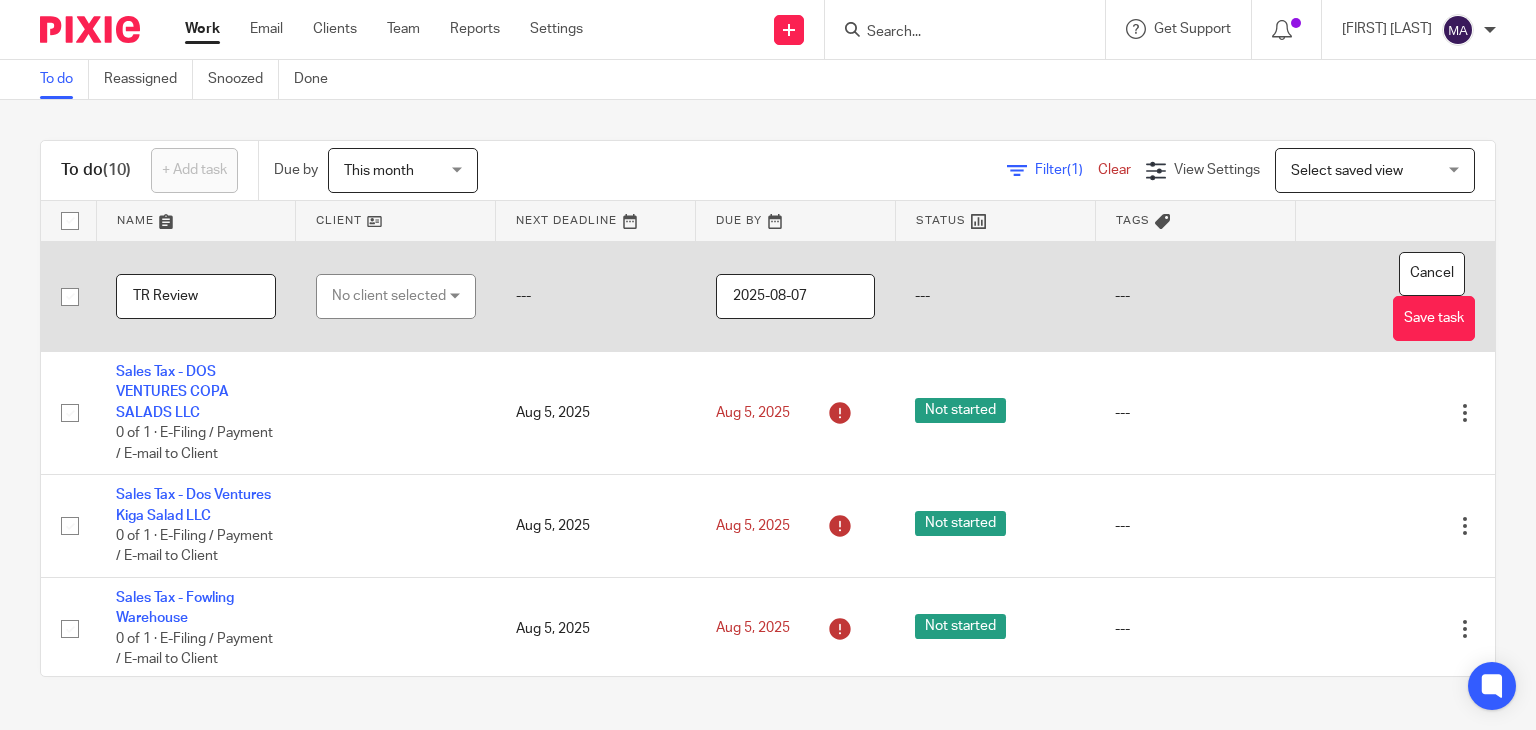 type on "TR Review" 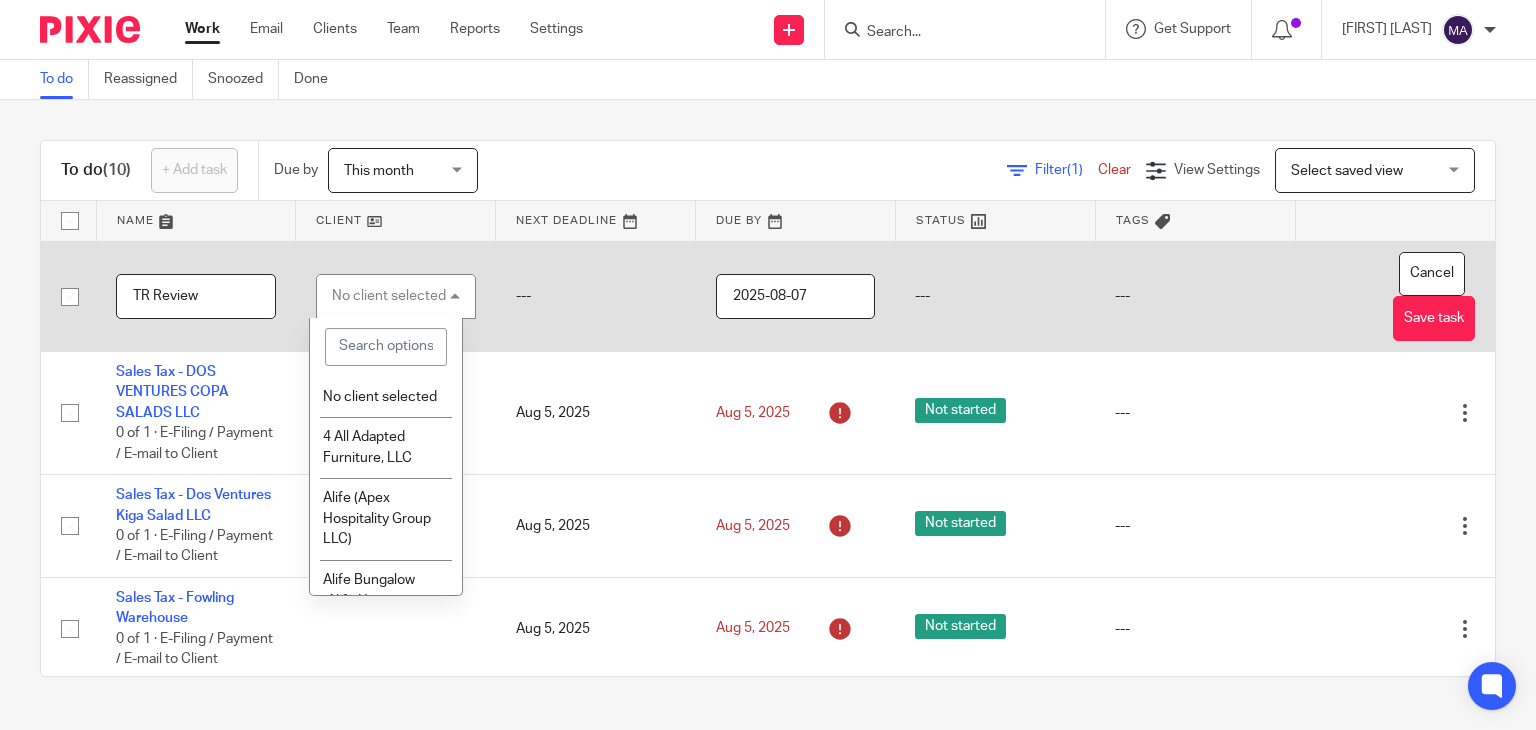 click at bounding box center [385, 347] 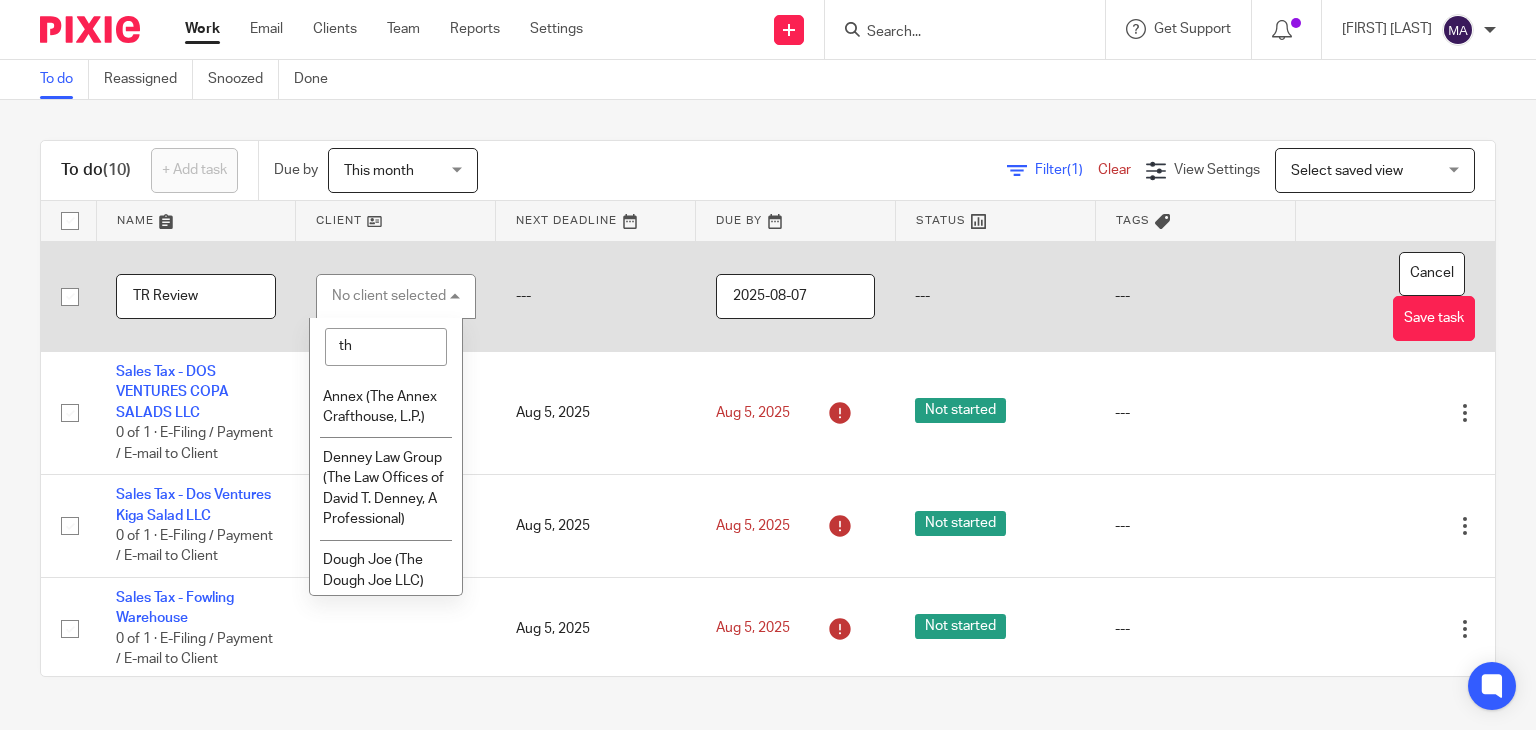 type on "t" 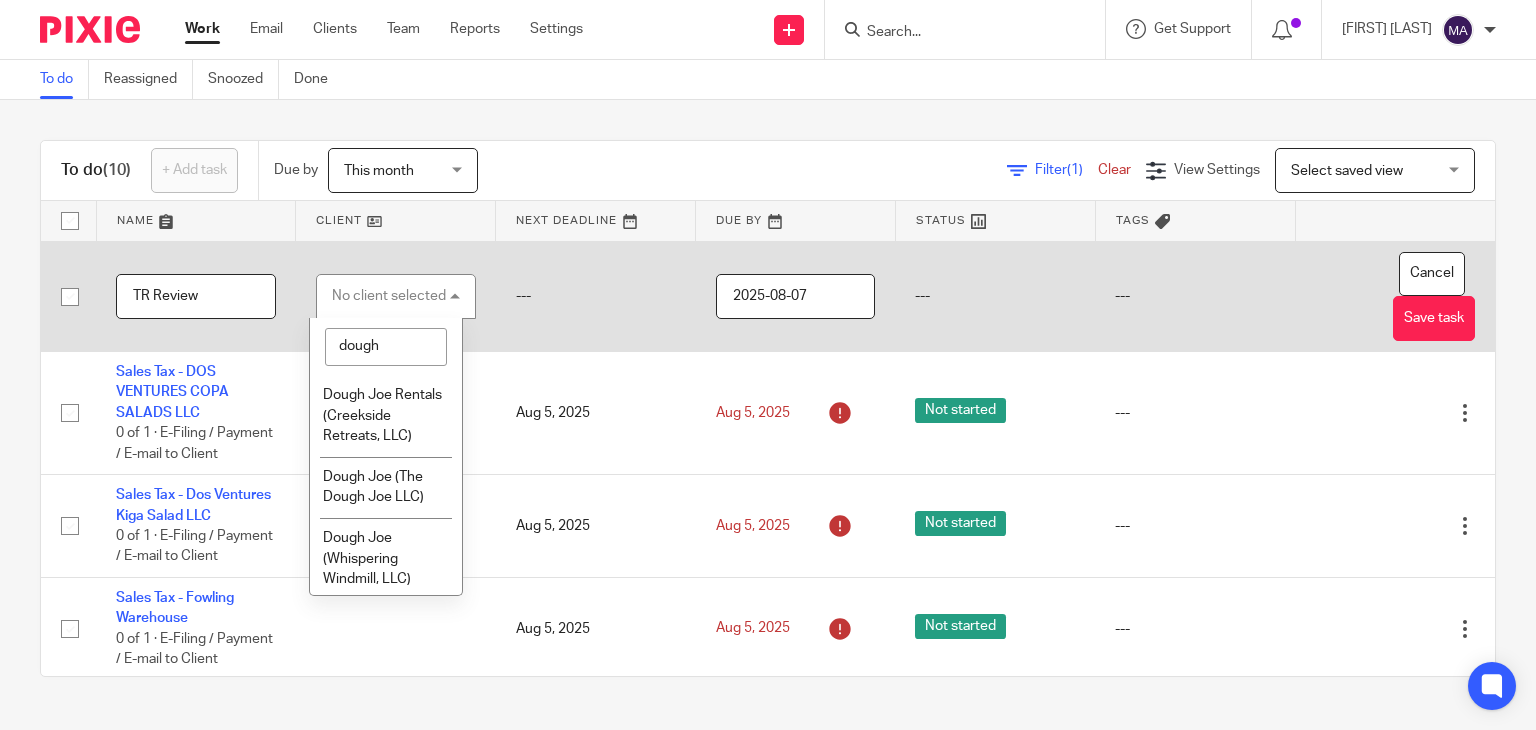 scroll, scrollTop: 200, scrollLeft: 0, axis: vertical 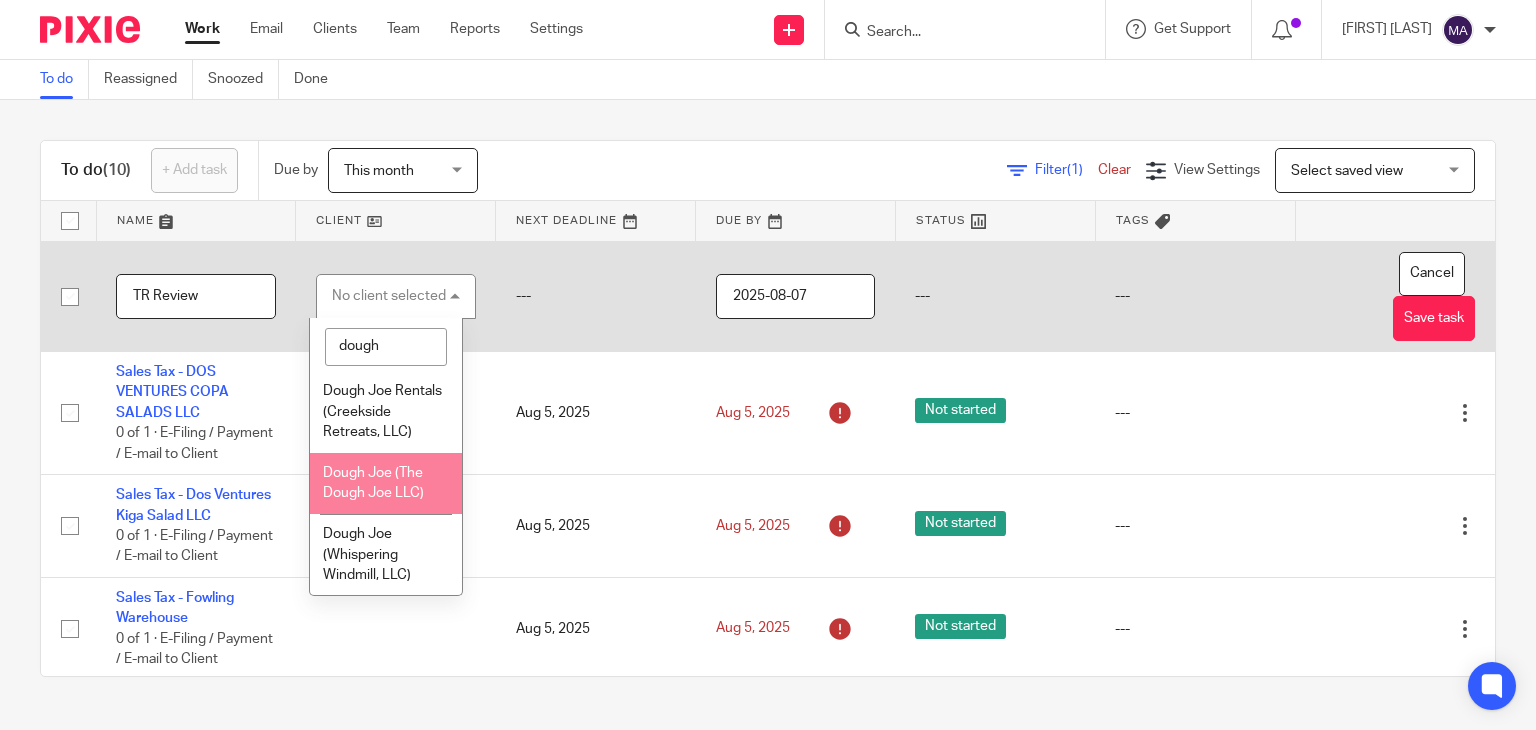 type on "dough" 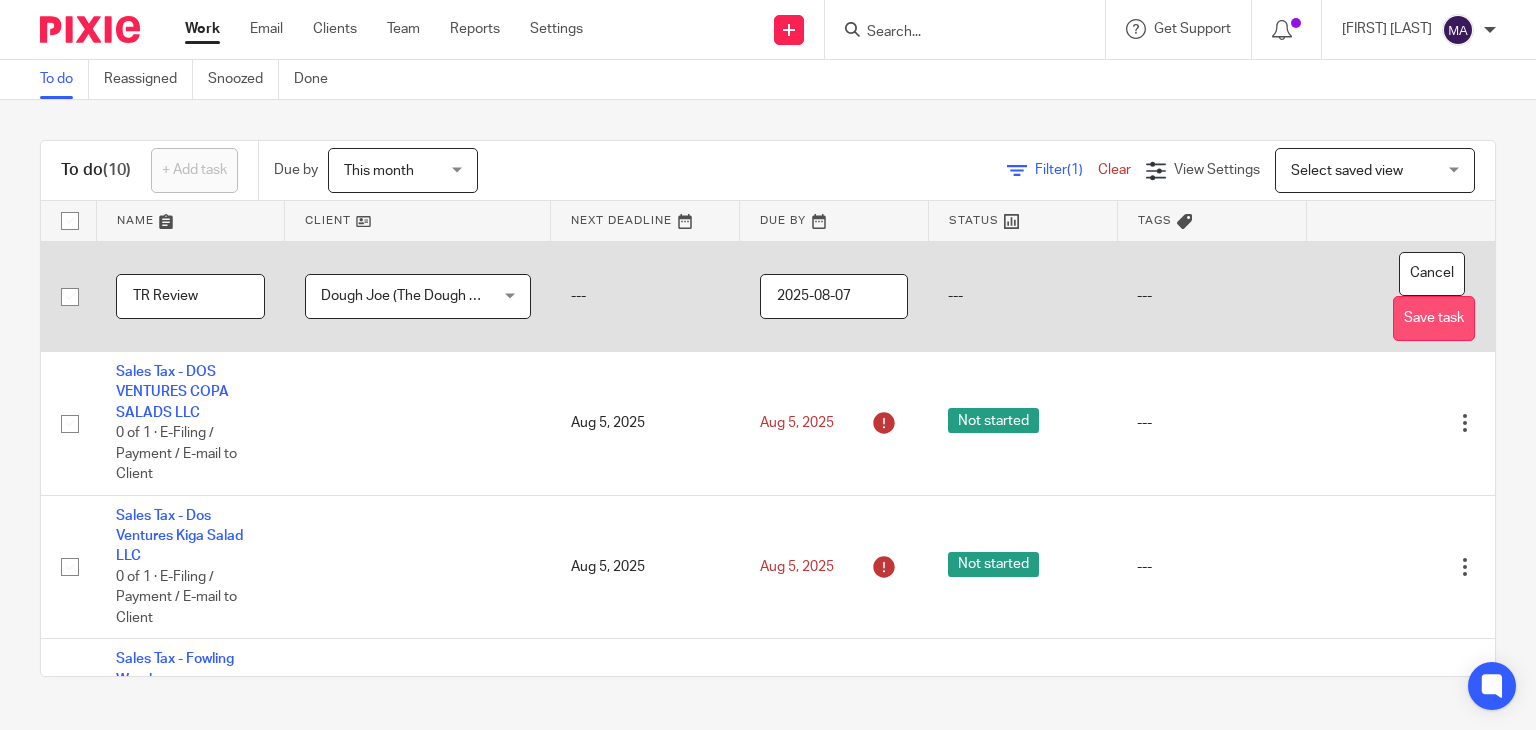 click on "Save task" at bounding box center [1434, 318] 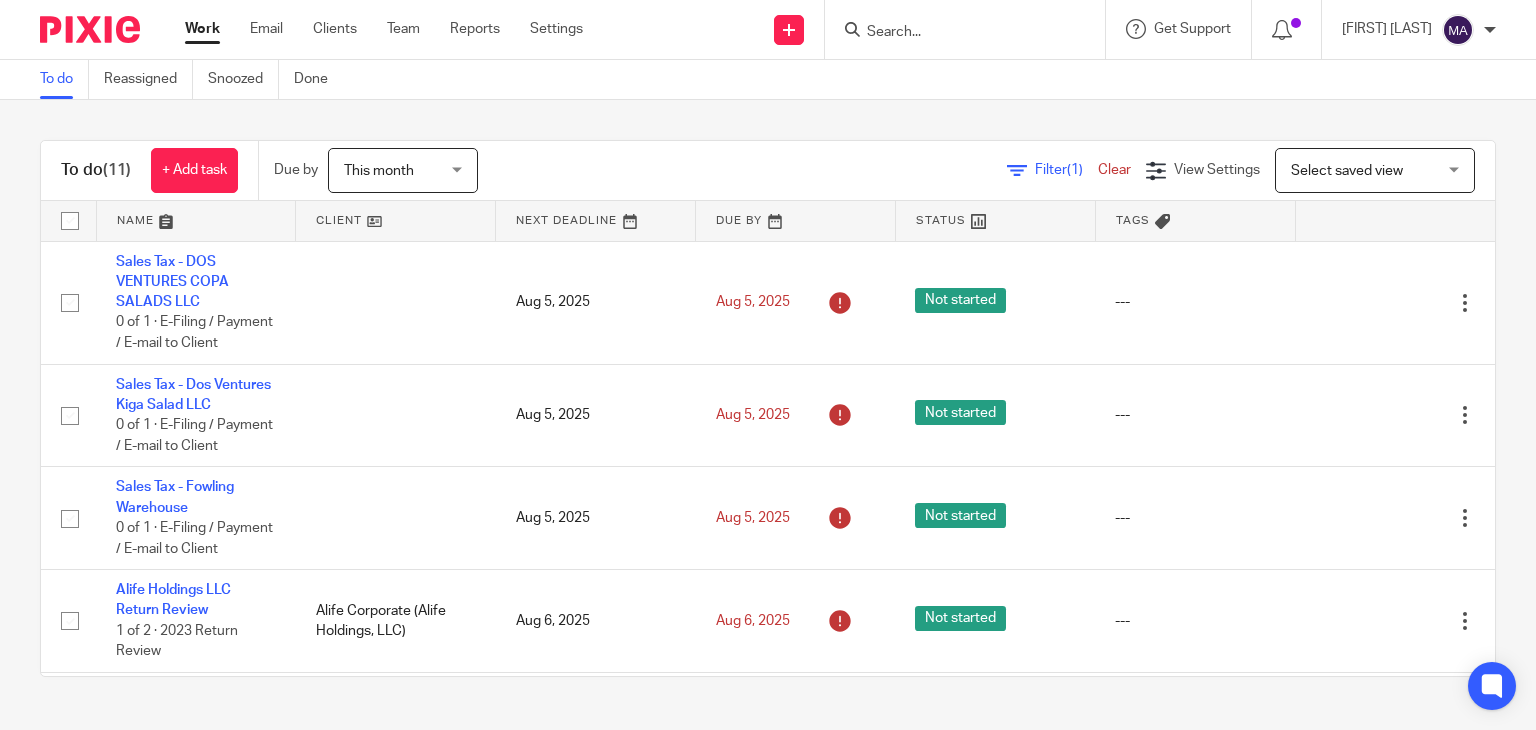 scroll, scrollTop: 0, scrollLeft: 0, axis: both 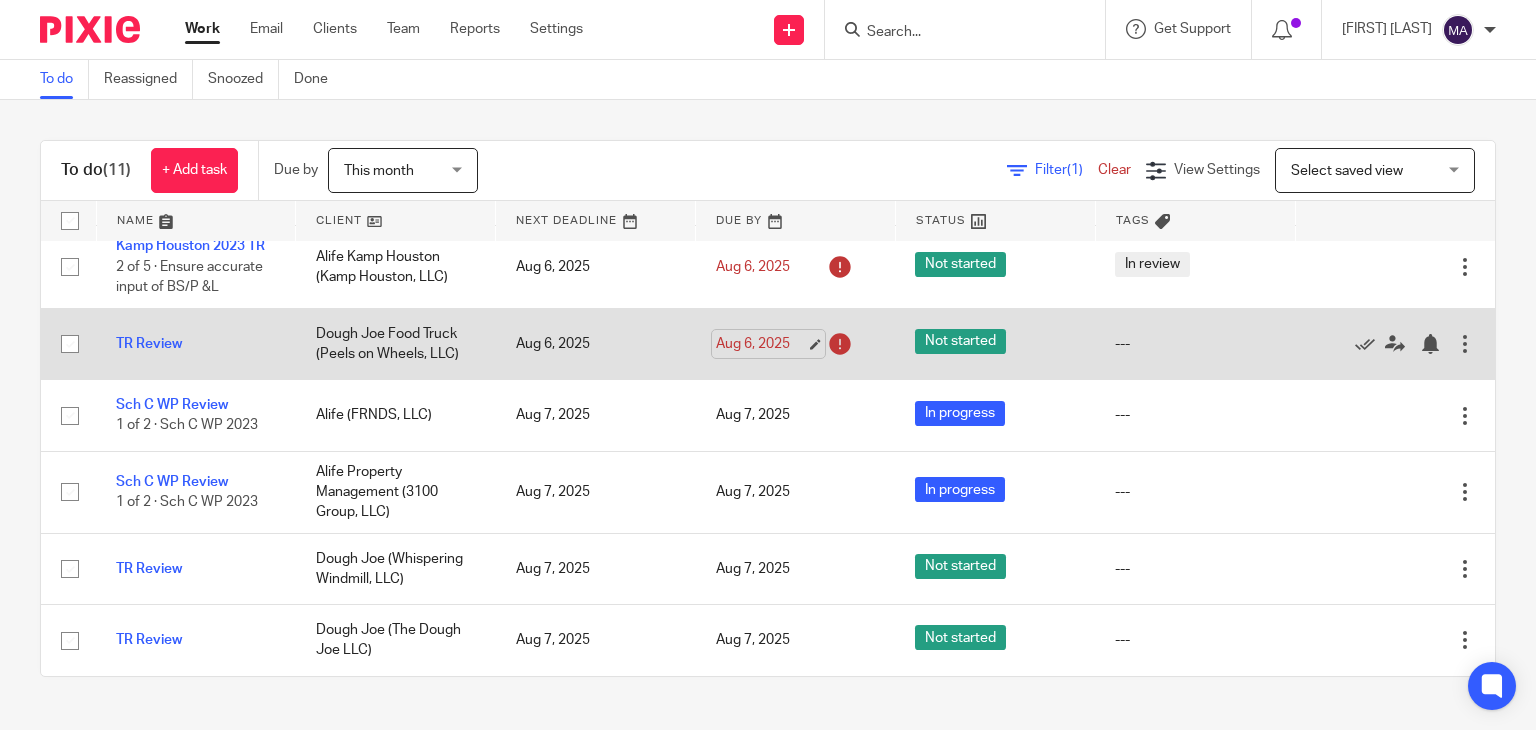click on "Aug 6, 2025" at bounding box center [761, 344] 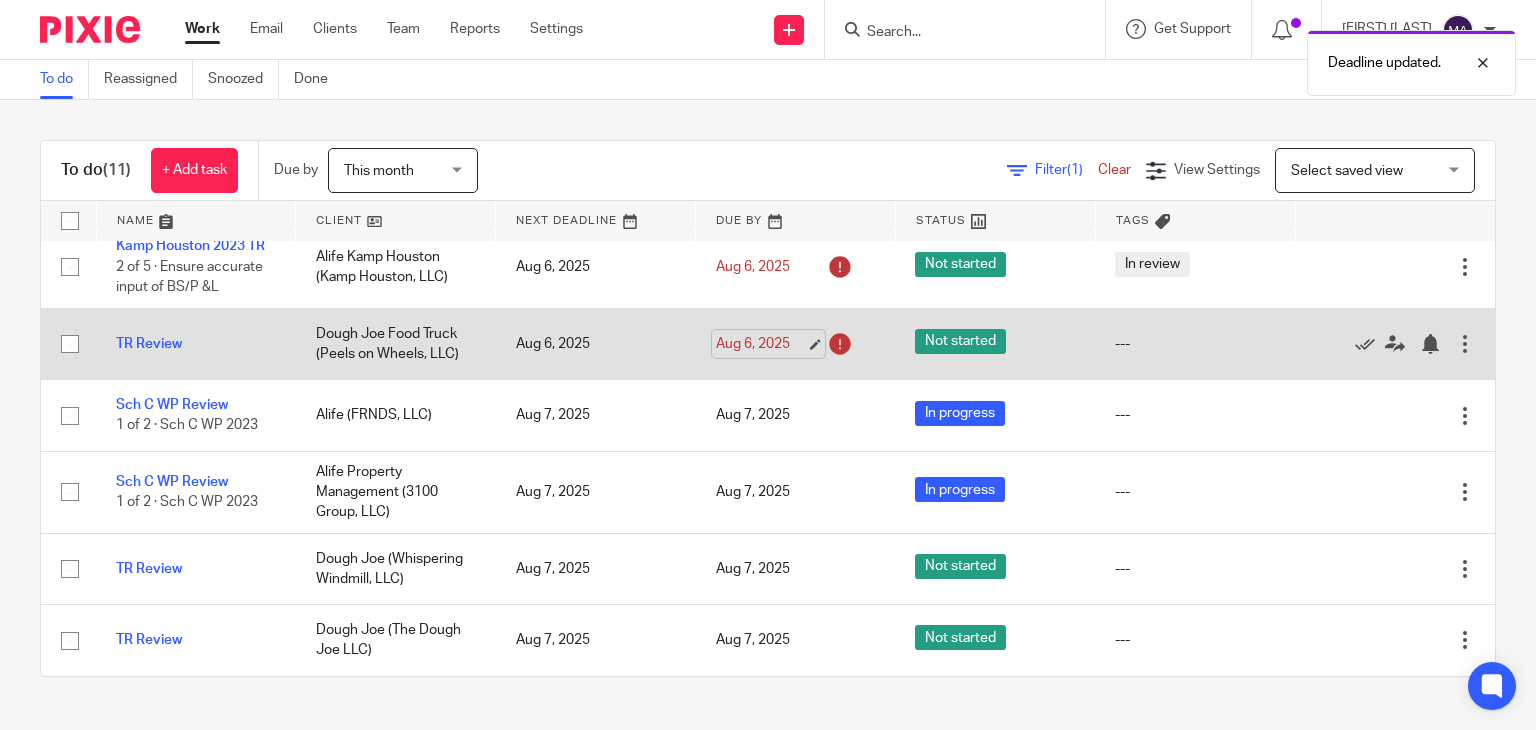 click on "Aug 6, 2025" at bounding box center [761, 344] 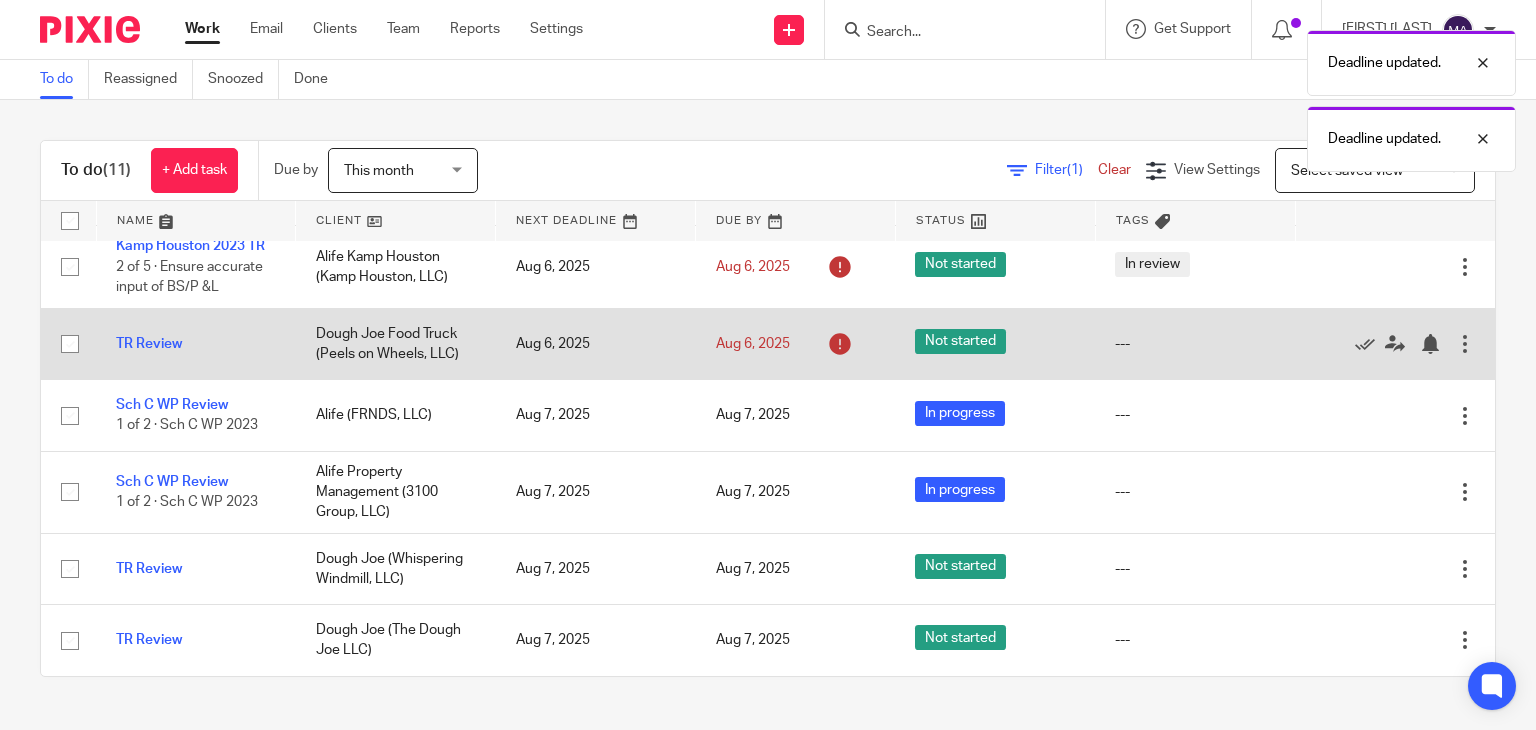 click at bounding box center (840, 344) 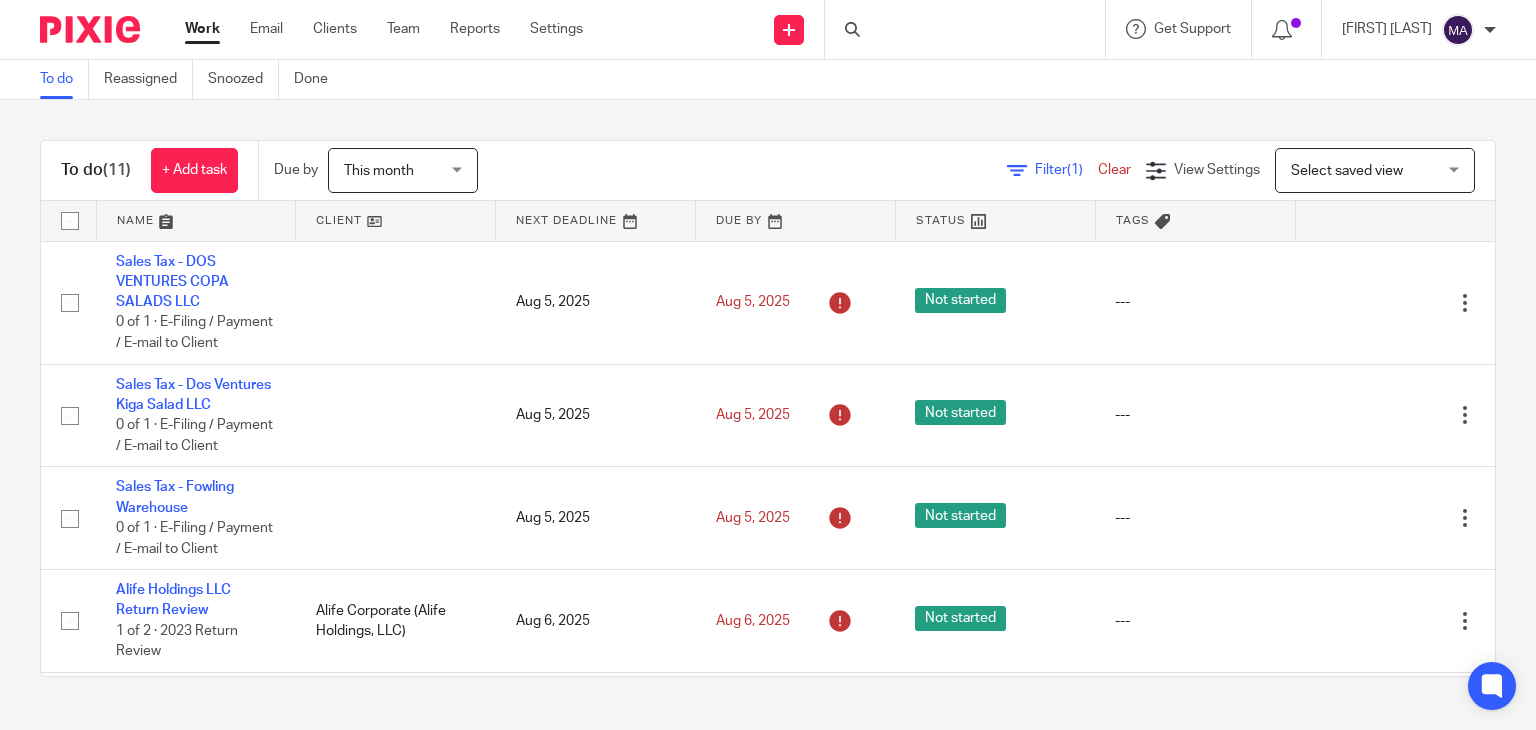 scroll, scrollTop: 0, scrollLeft: 0, axis: both 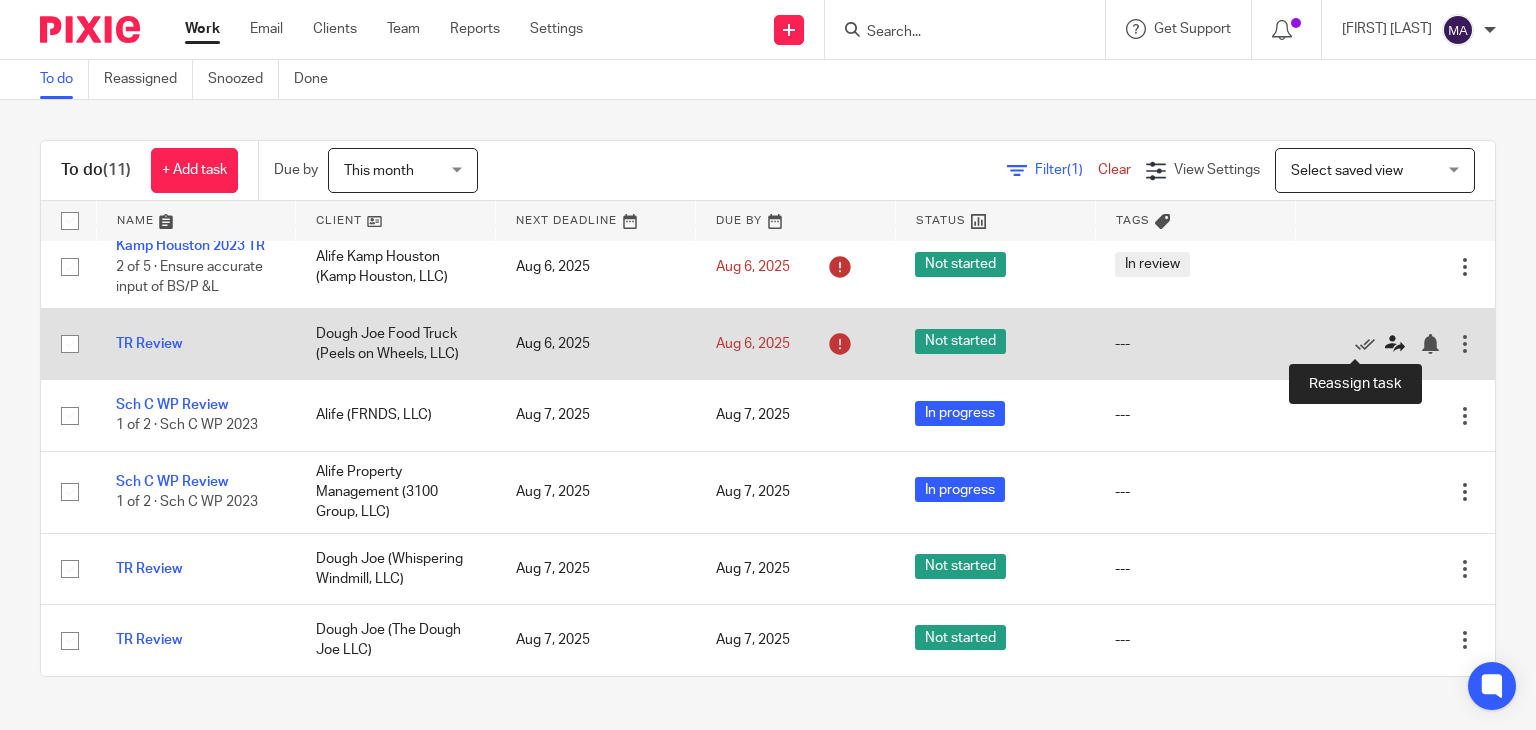 click at bounding box center (1395, 344) 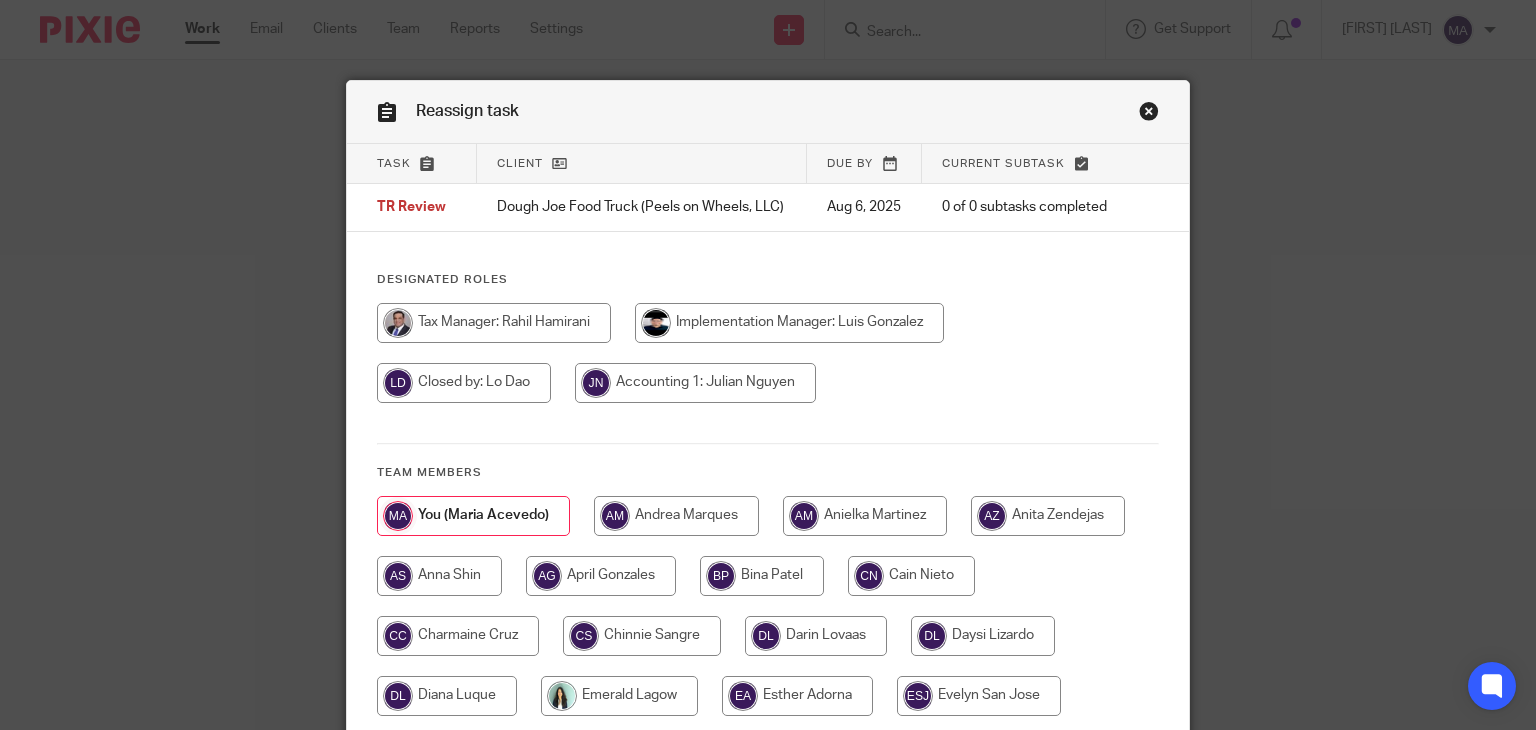 scroll, scrollTop: 0, scrollLeft: 0, axis: both 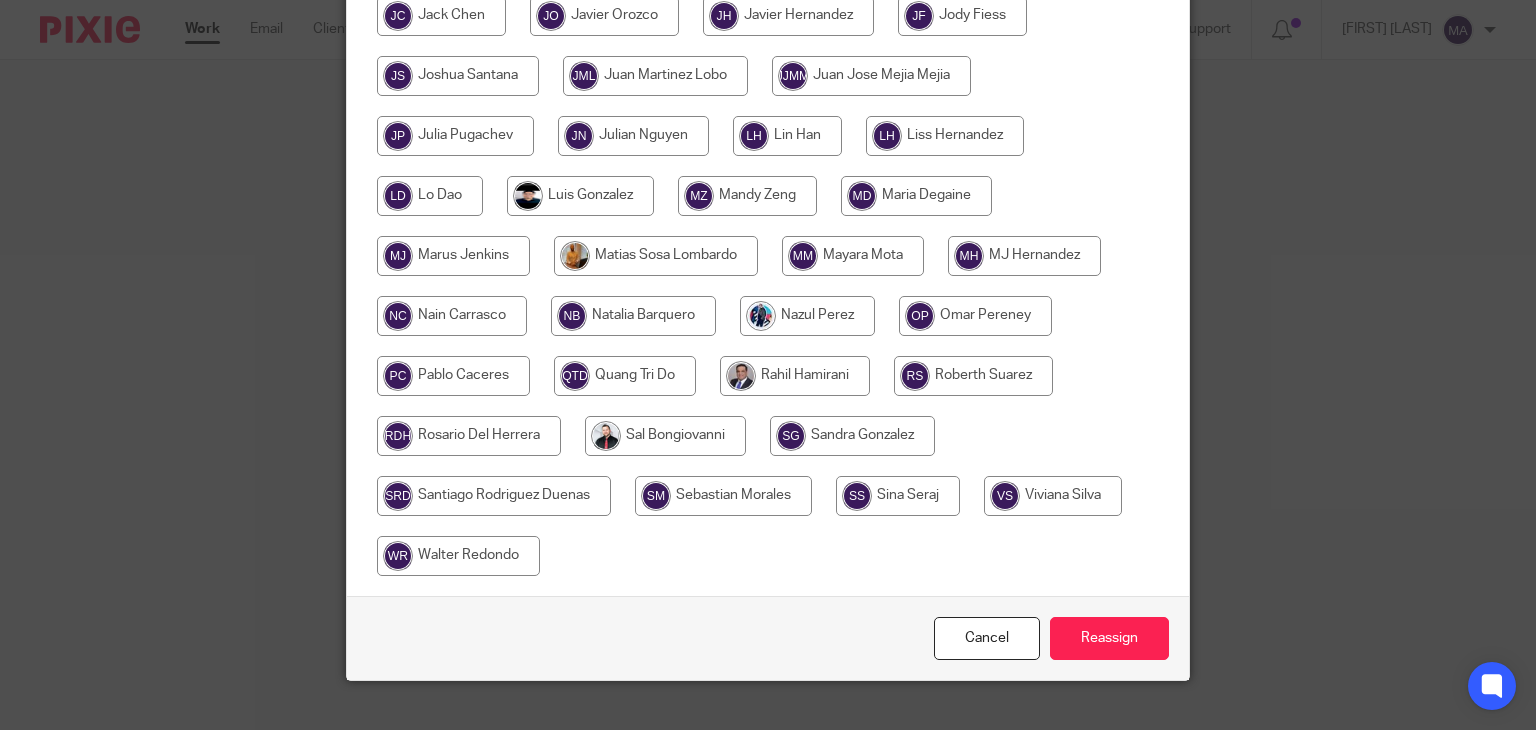 click at bounding box center [795, 376] 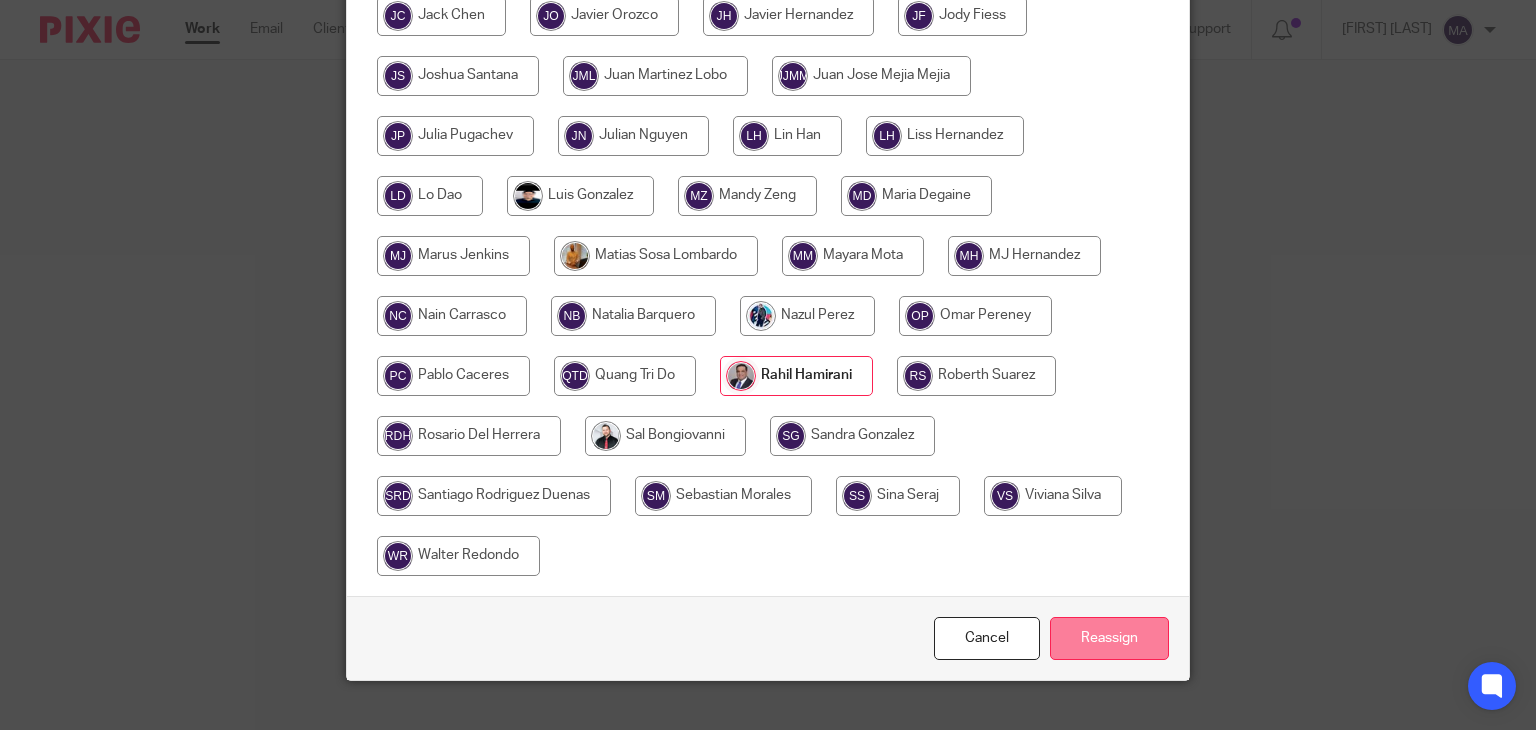 click on "Reassign" at bounding box center [1109, 638] 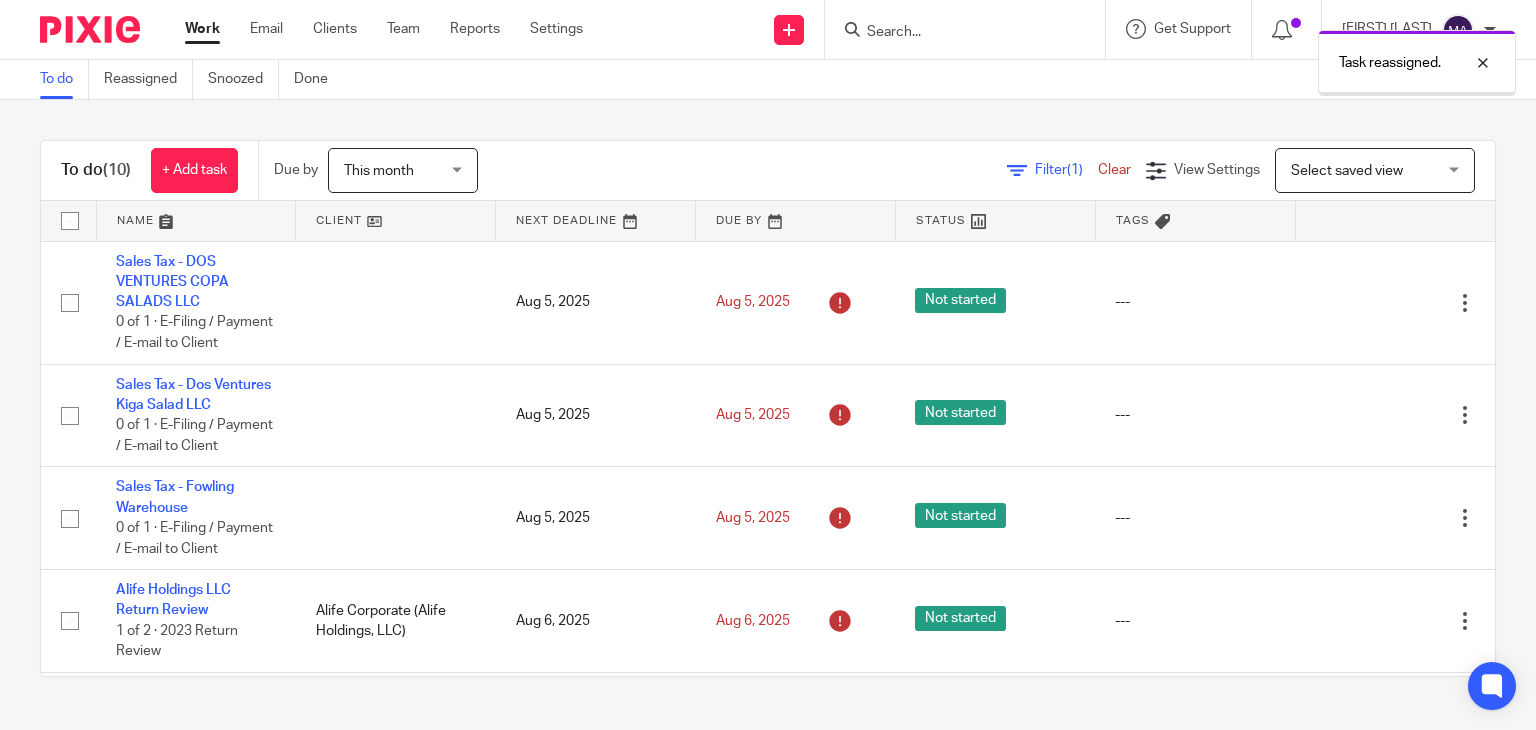 scroll, scrollTop: 0, scrollLeft: 0, axis: both 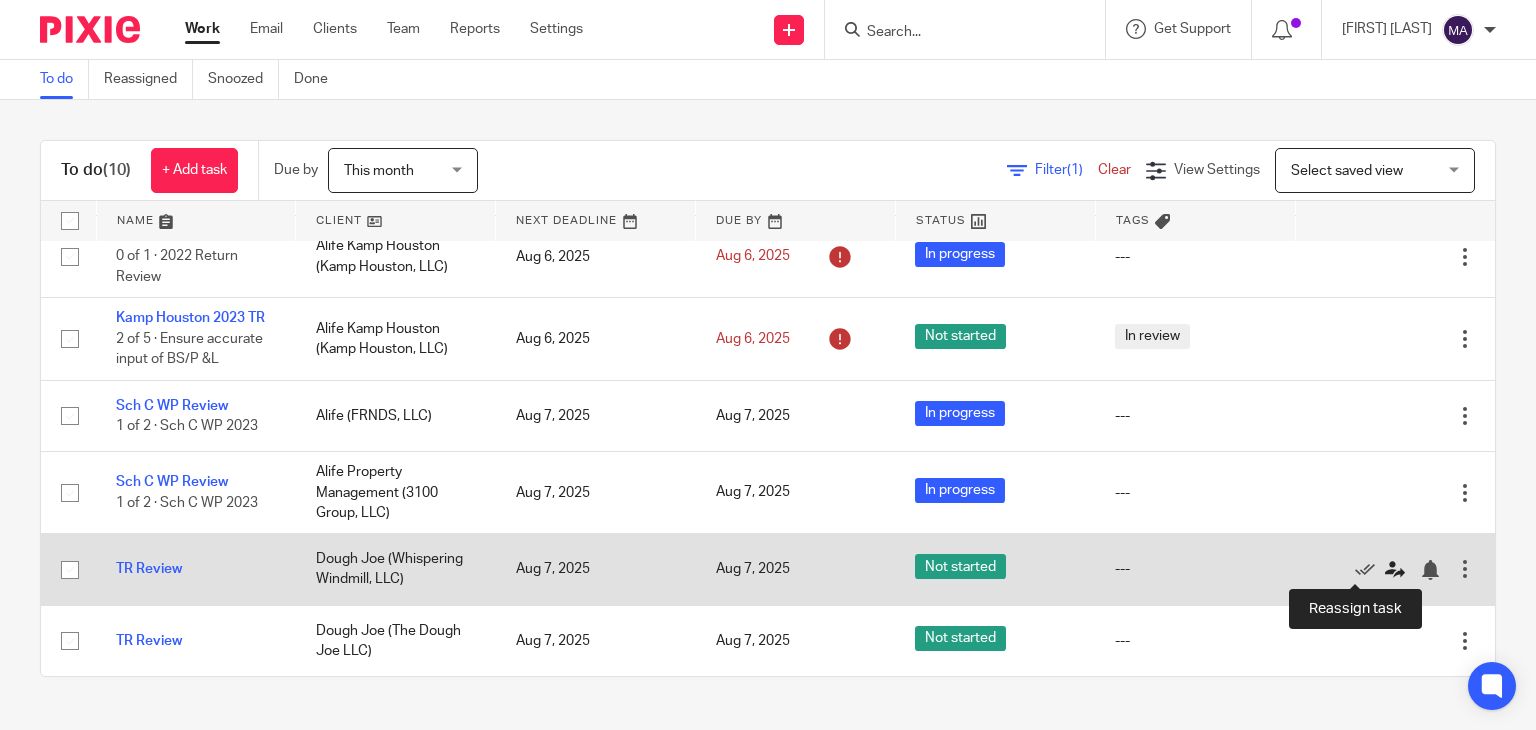 click at bounding box center (1395, 570) 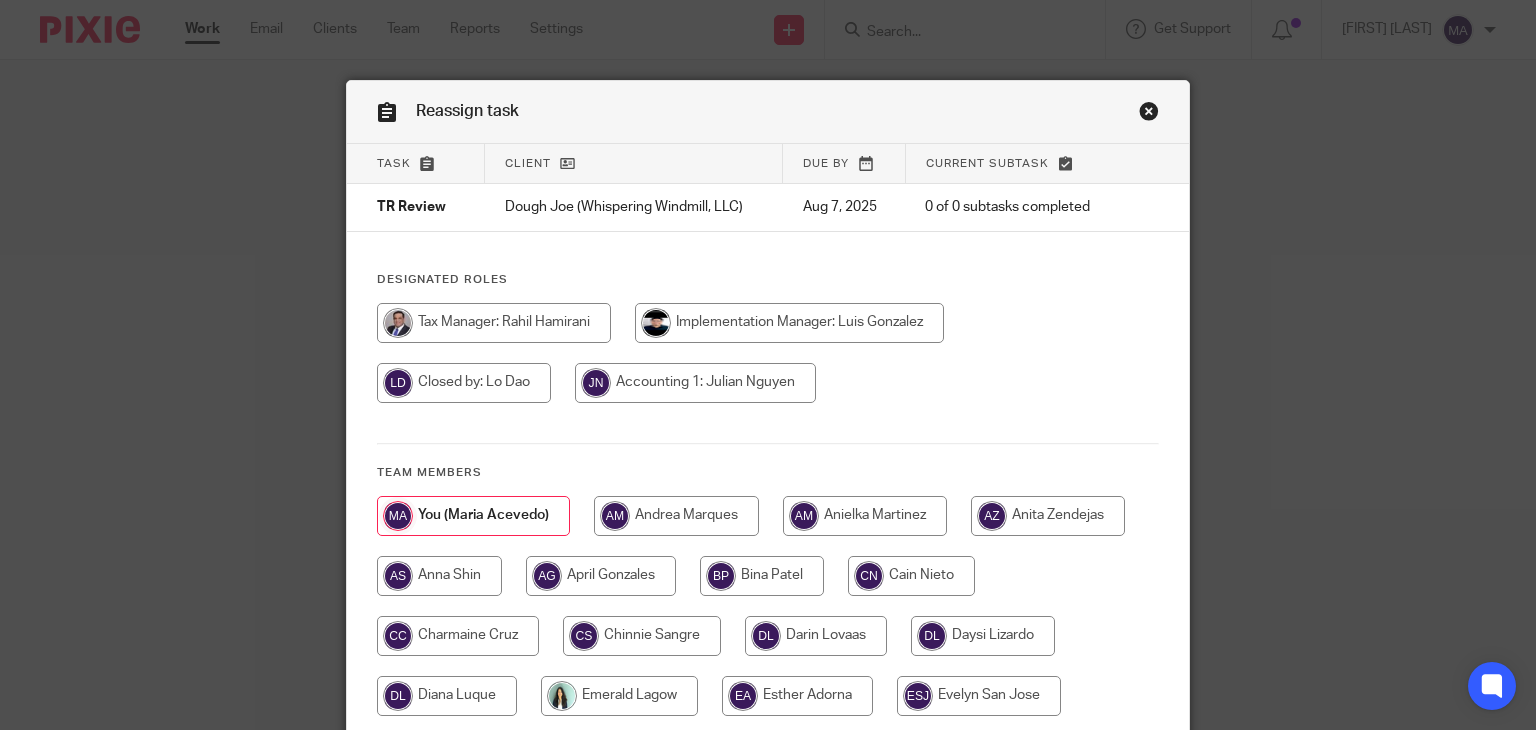 scroll, scrollTop: 0, scrollLeft: 0, axis: both 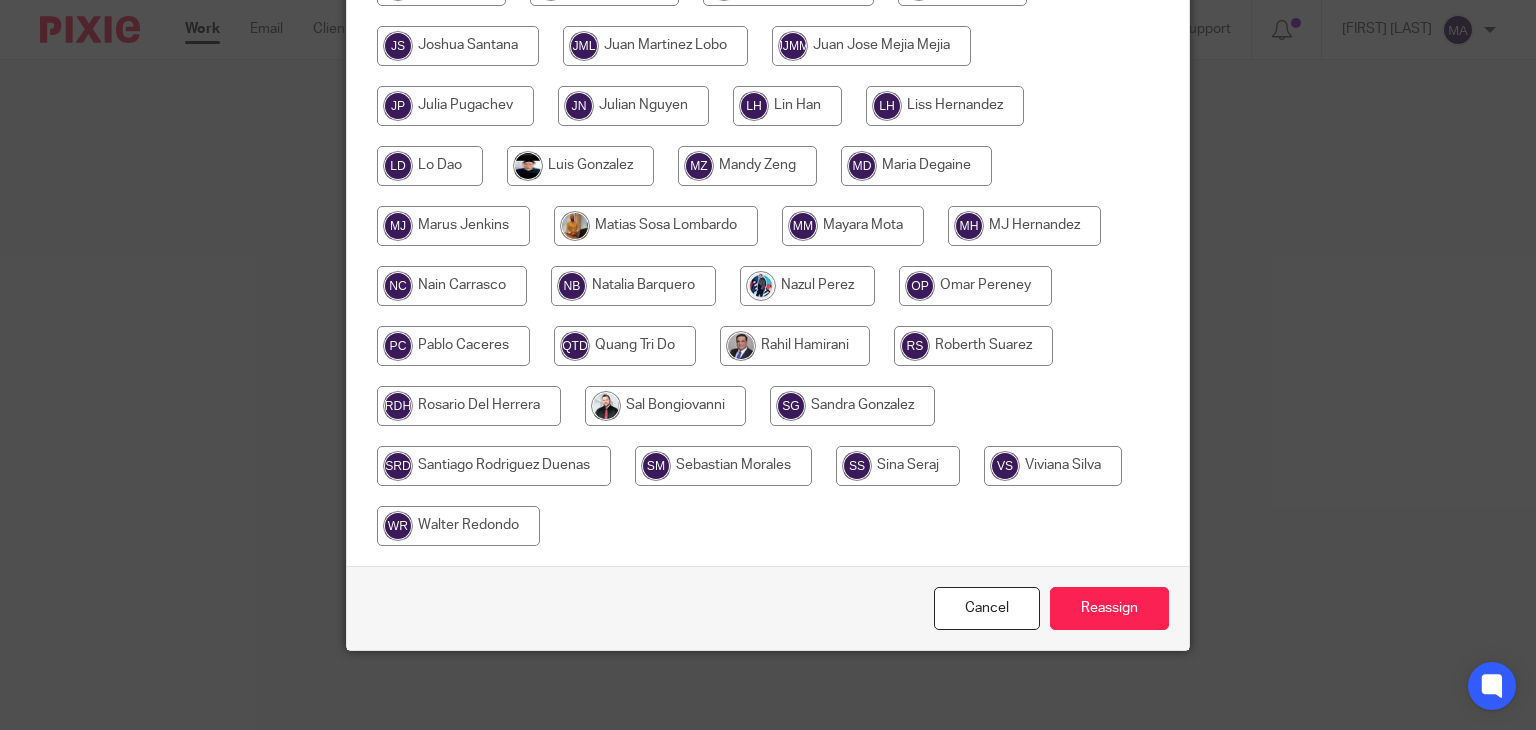 click at bounding box center [795, 346] 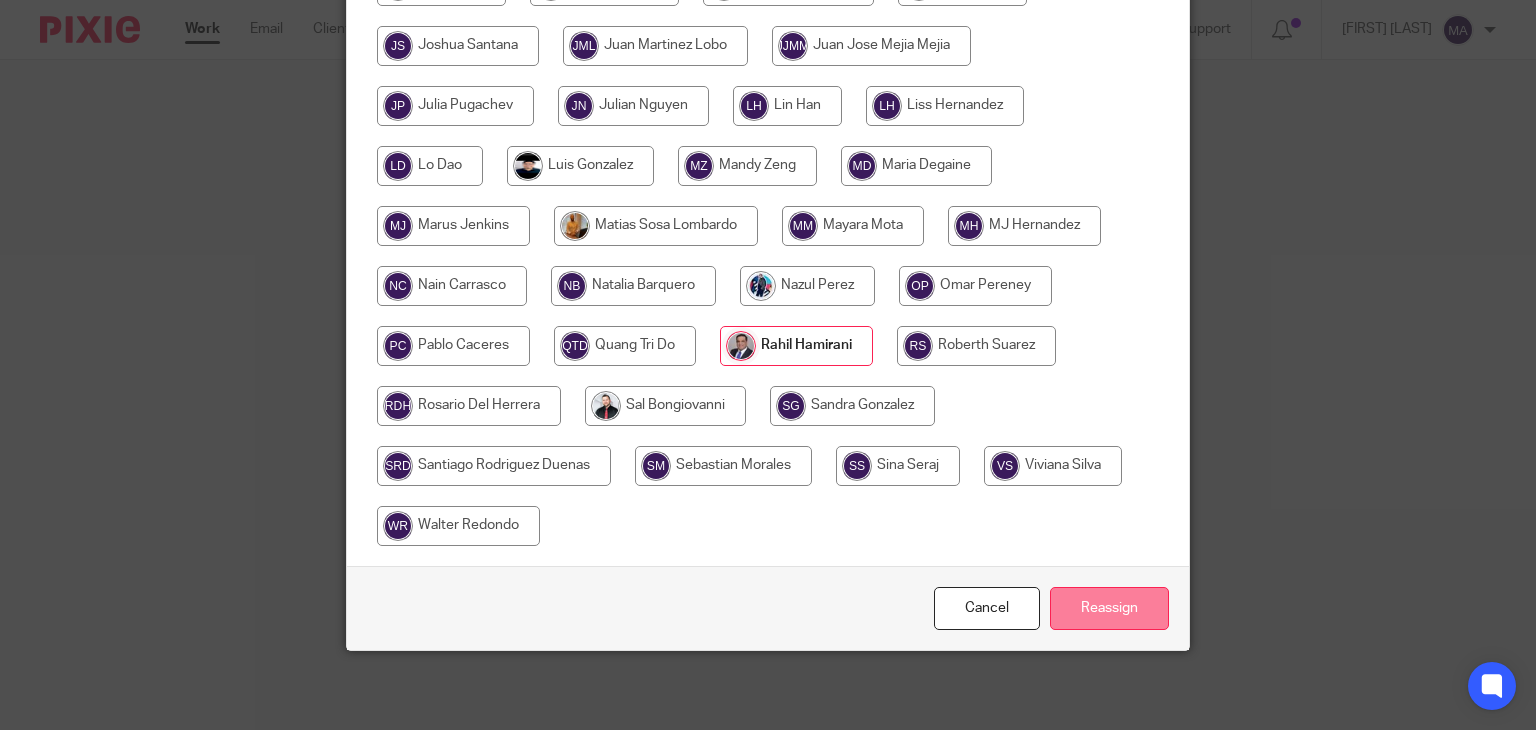 click on "Reassign" at bounding box center (1109, 608) 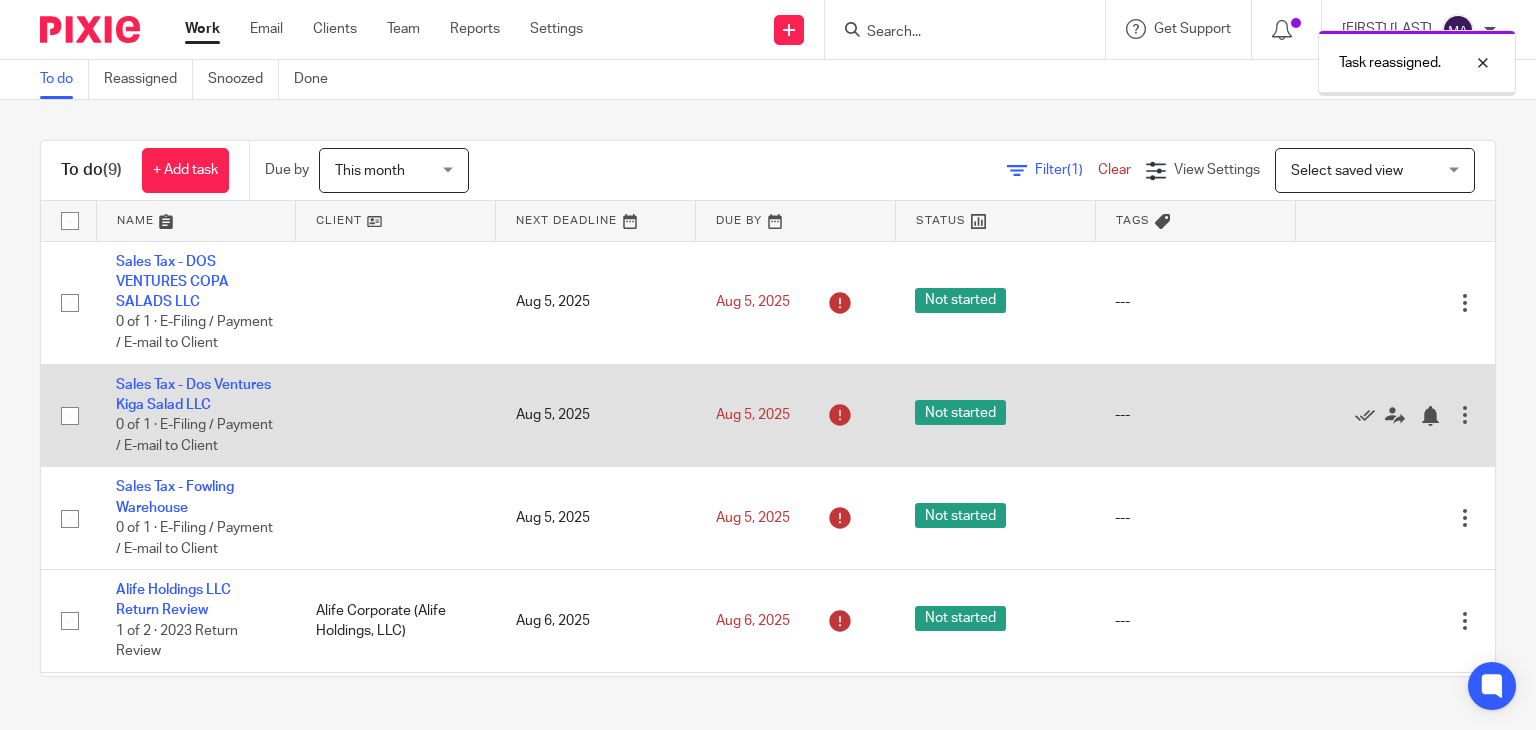 scroll, scrollTop: 0, scrollLeft: 0, axis: both 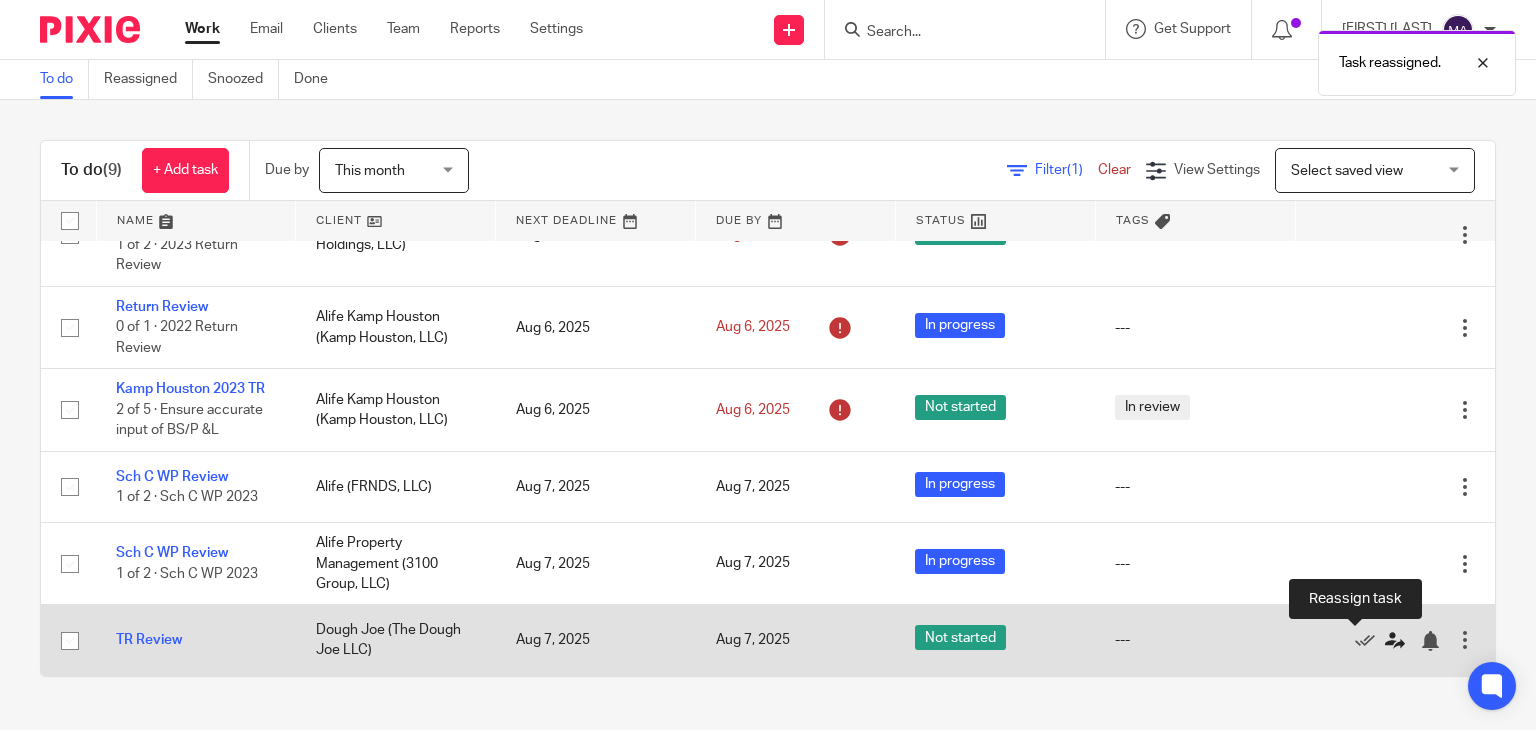 click at bounding box center [1395, 641] 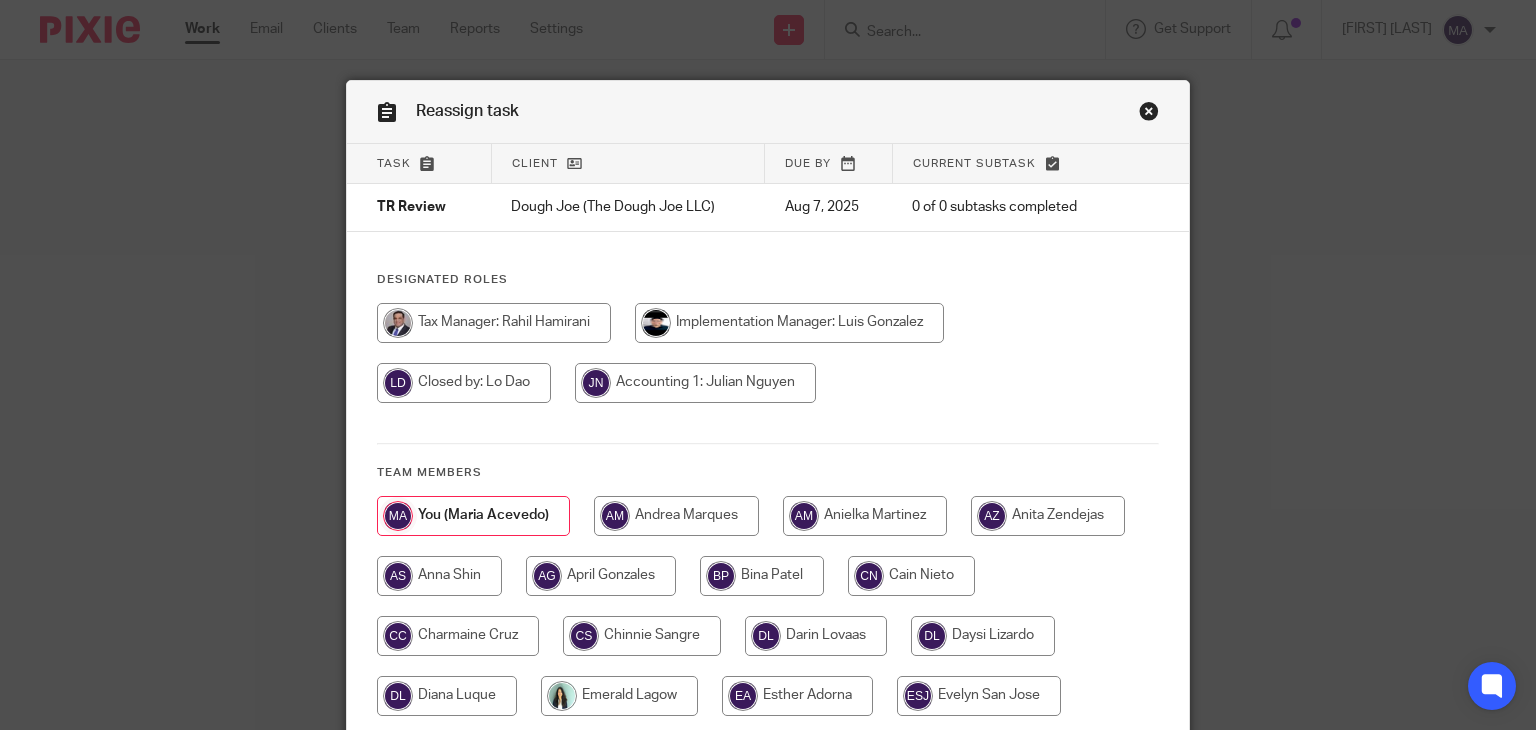 scroll, scrollTop: 0, scrollLeft: 0, axis: both 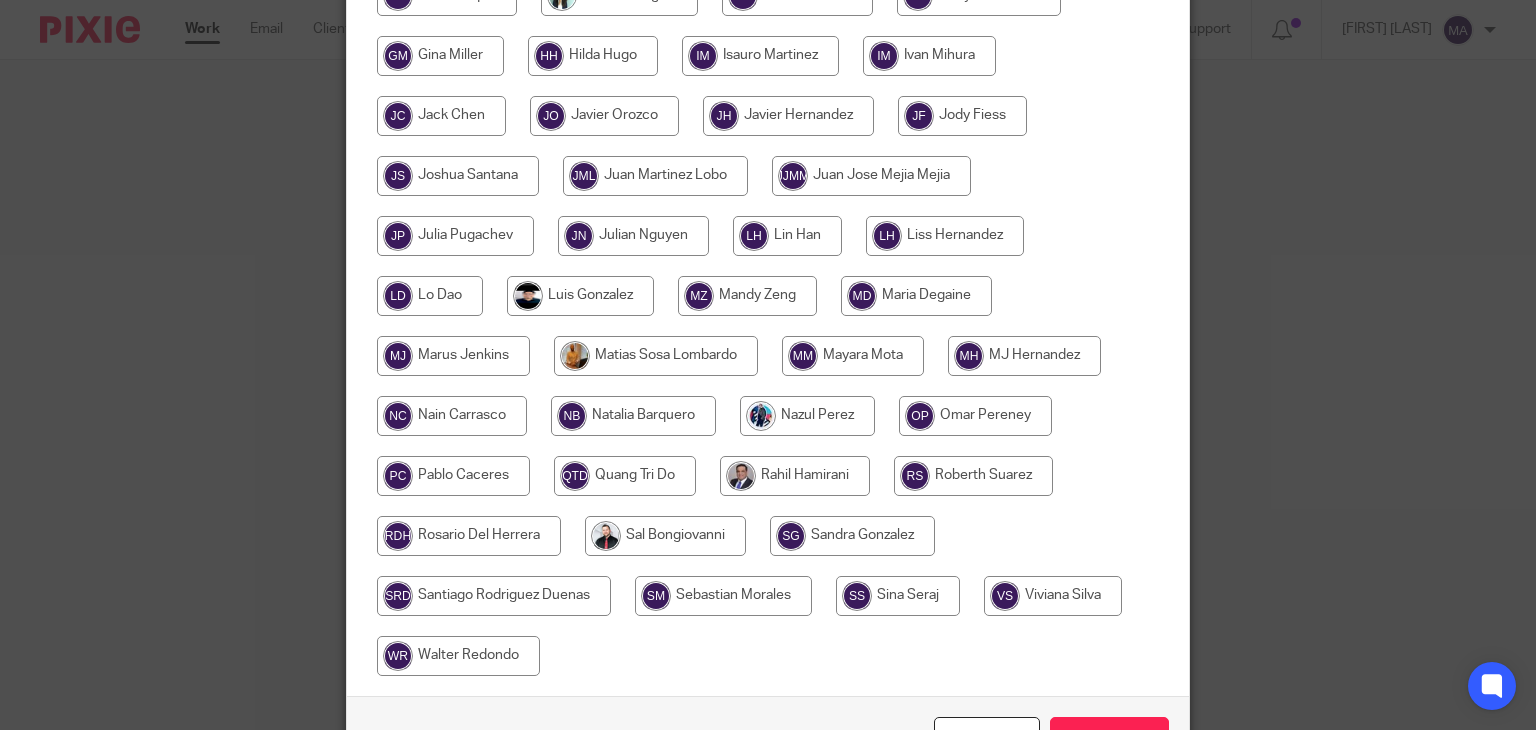 click at bounding box center (795, 476) 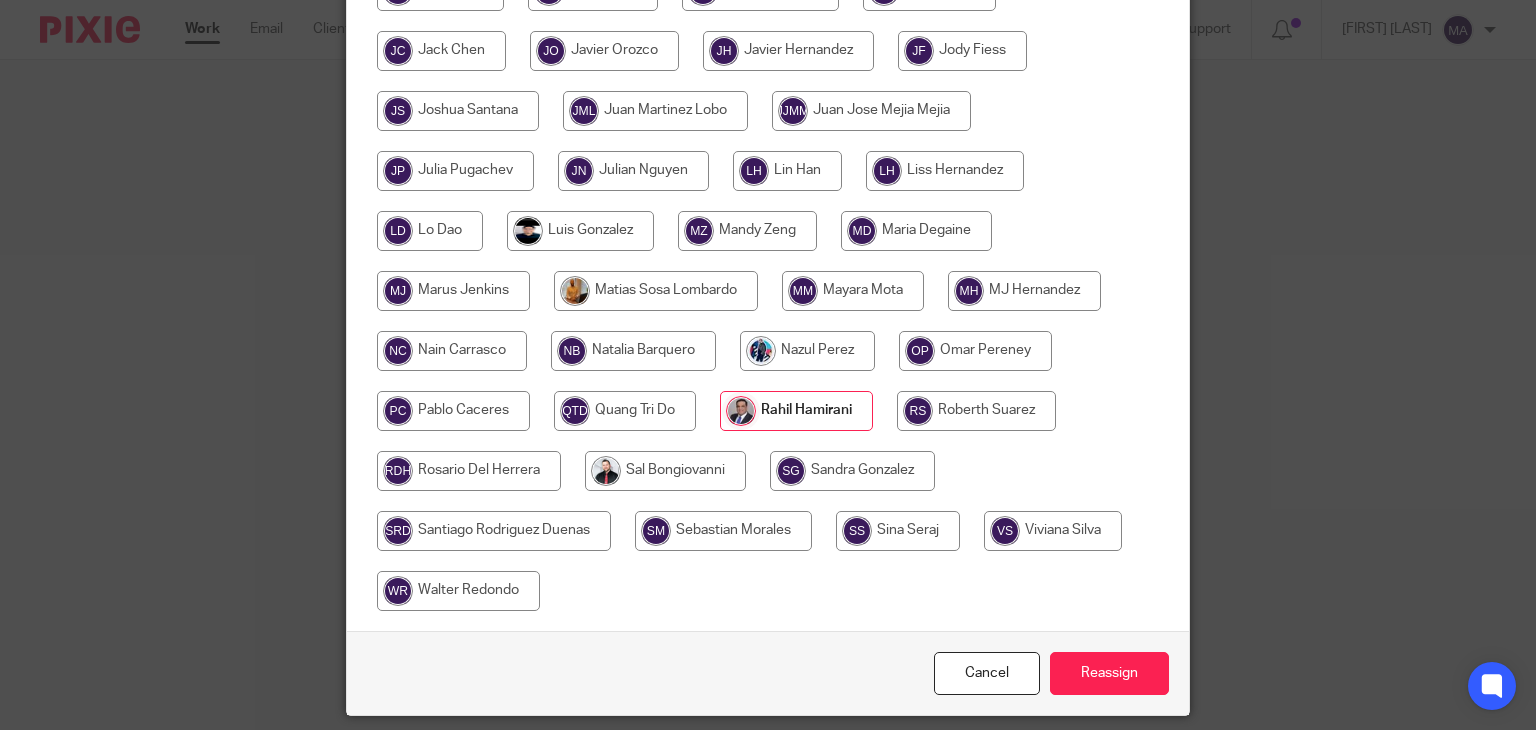 scroll, scrollTop: 830, scrollLeft: 0, axis: vertical 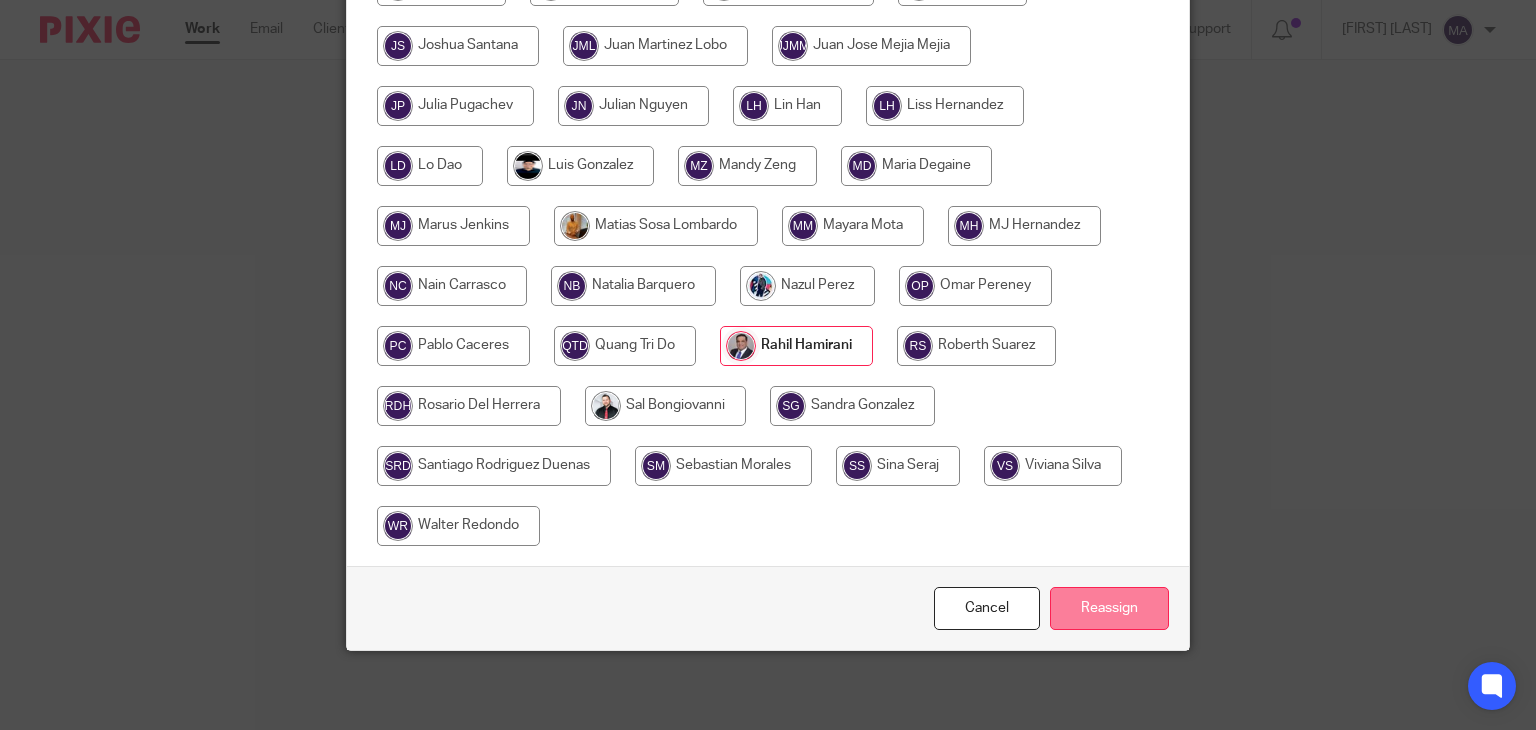 click on "Reassign" at bounding box center [1109, 608] 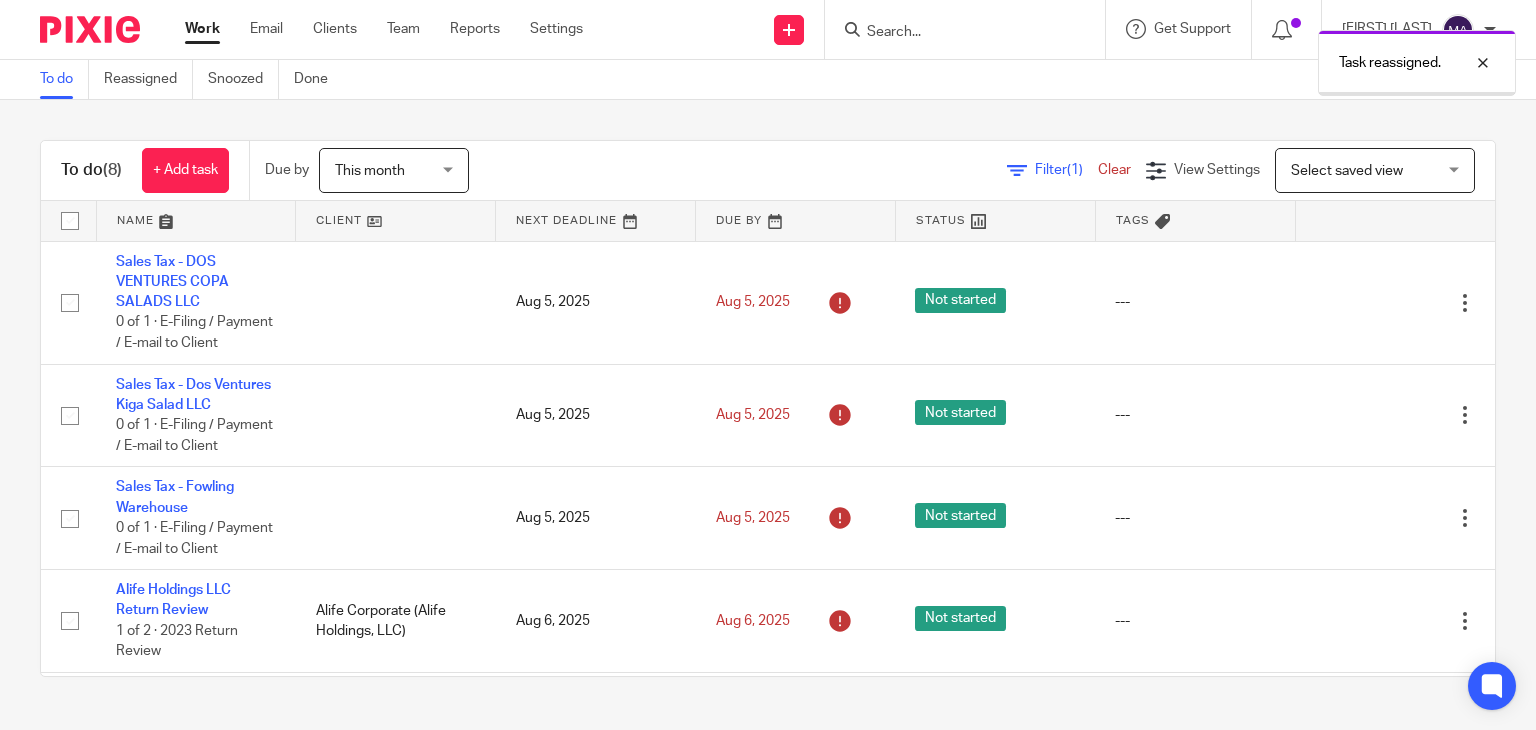 scroll, scrollTop: 0, scrollLeft: 0, axis: both 